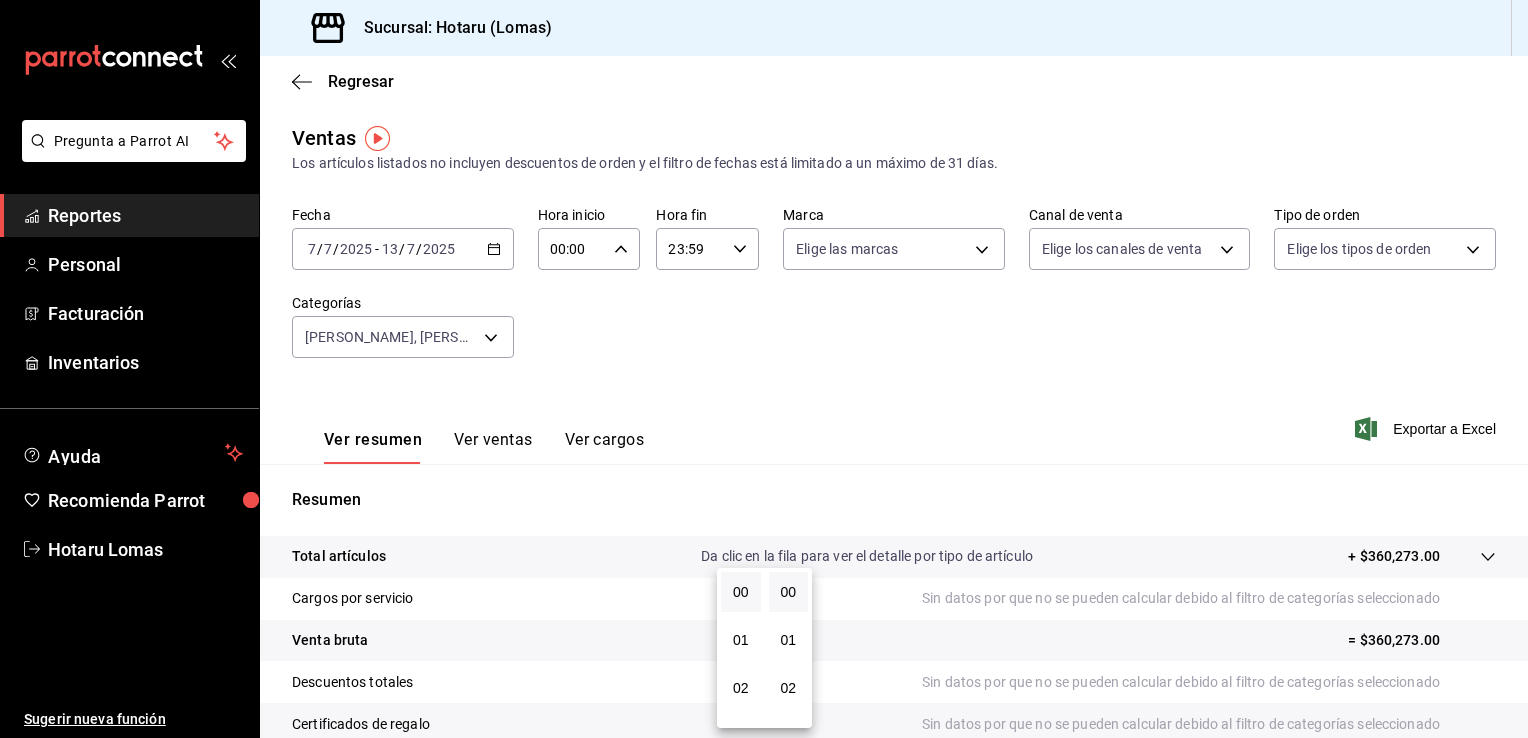 scroll, scrollTop: 0, scrollLeft: 0, axis: both 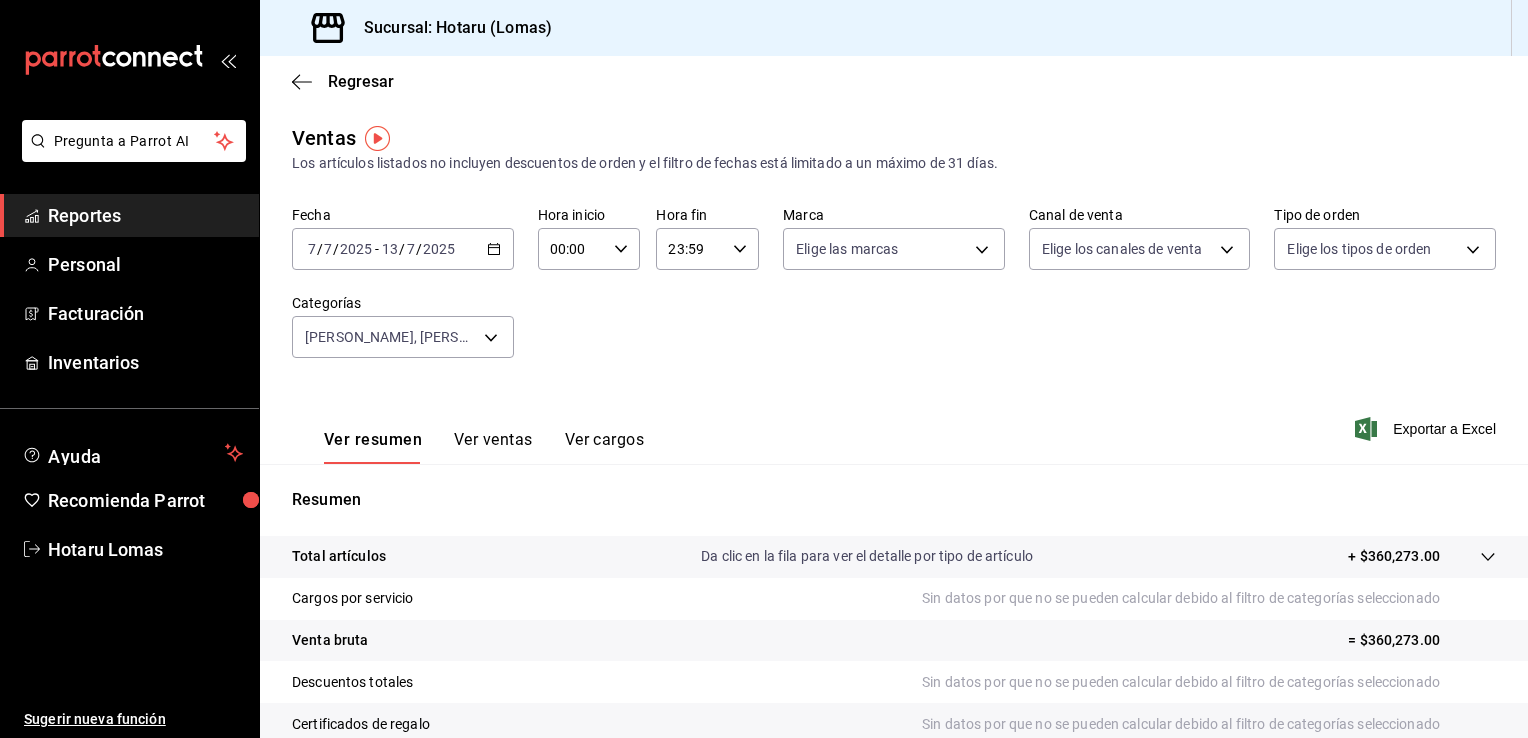 click 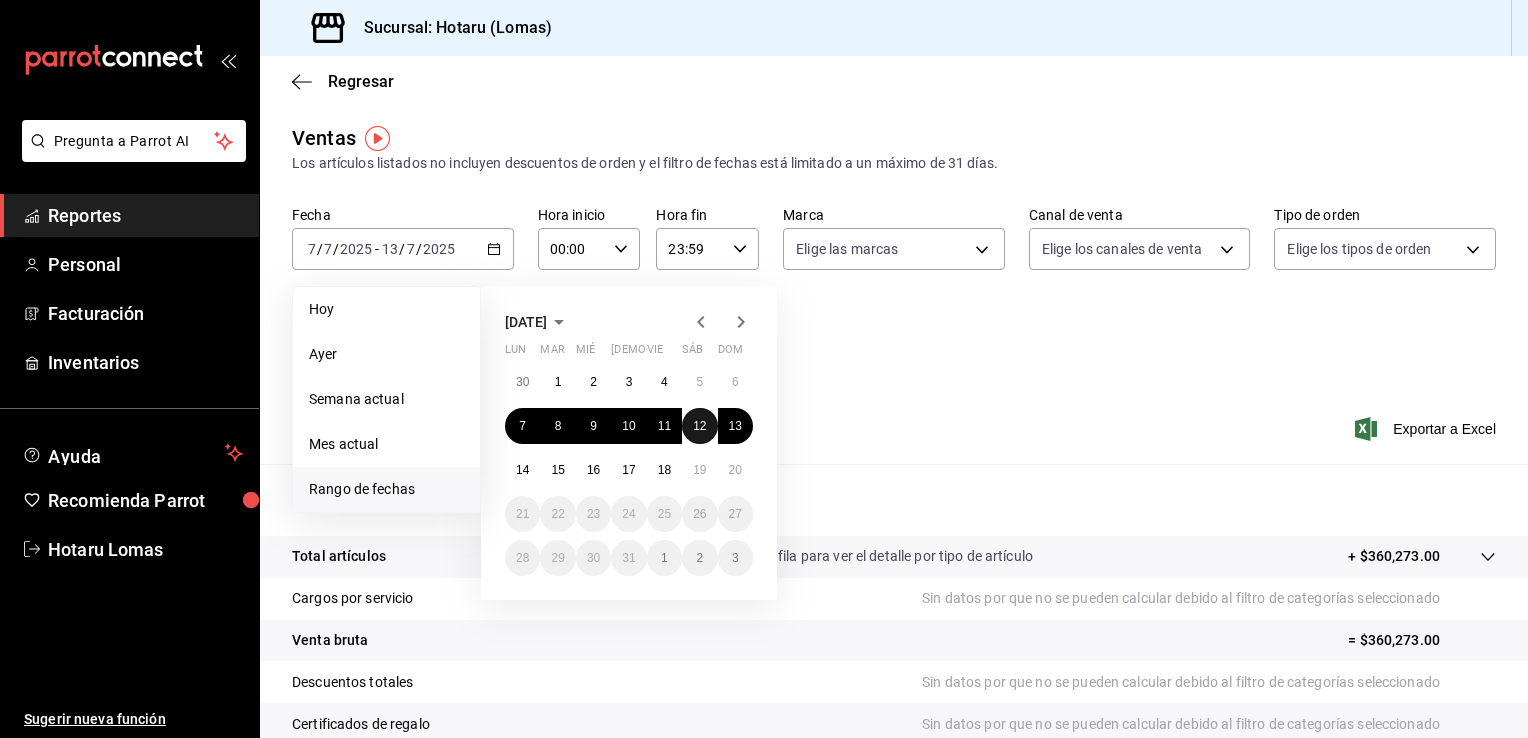 click on "12" at bounding box center [699, 426] 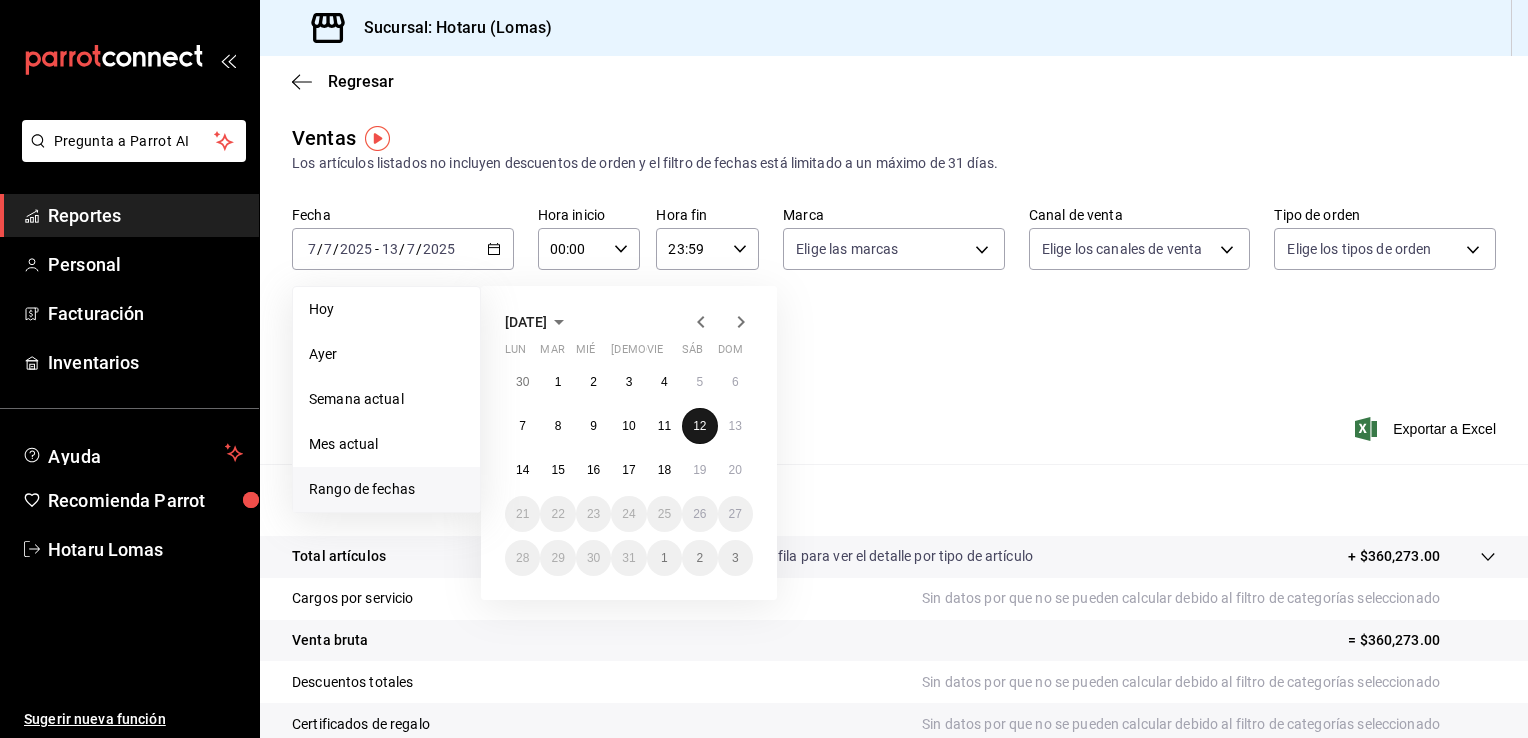 click on "12" at bounding box center [699, 426] 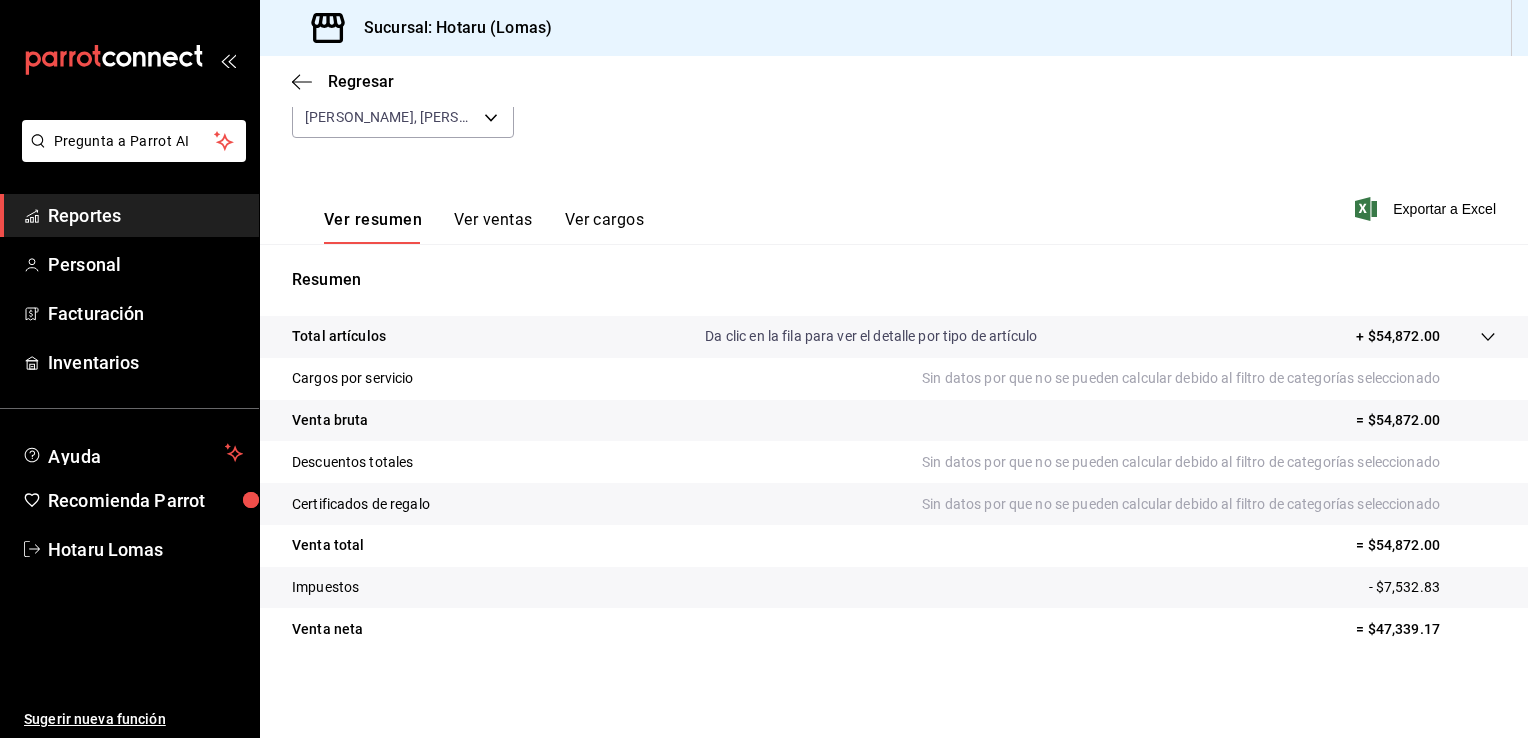 scroll, scrollTop: 0, scrollLeft: 0, axis: both 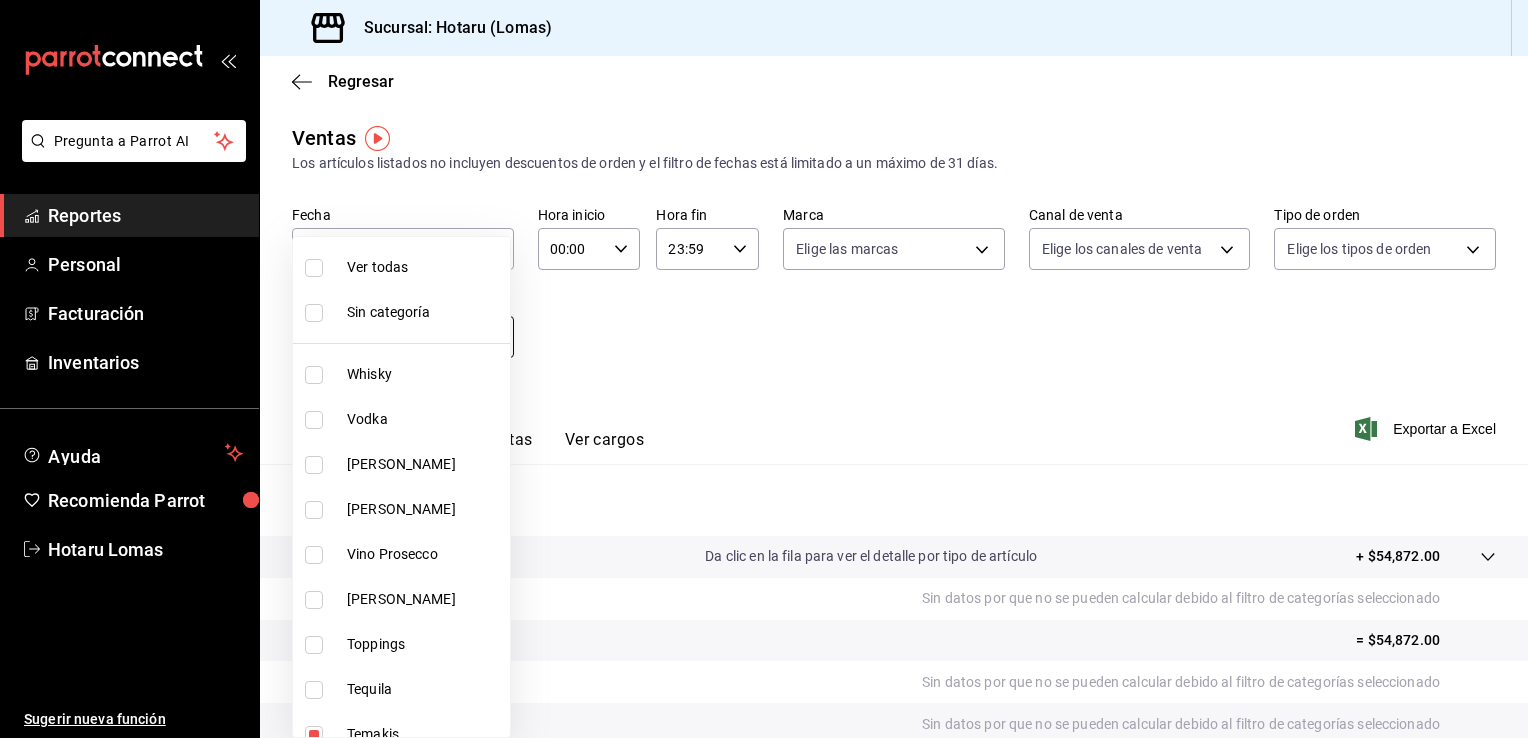 click on "Pregunta a Parrot AI Reportes   Personal   Facturación   Inventarios   Ayuda Recomienda Parrot   Hotaru [PERSON_NAME]   Sugerir nueva función   Sucursal: Hotaru ([PERSON_NAME]) Regresar Ventas Los artículos listados no incluyen descuentos de orden y el filtro de fechas está limitado a un máximo de 31 días. Fecha [DATE] [DATE] - [DATE] [DATE] Hora inicio 00:00 Hora inicio Hora fin 23:59 Hora fin Marca Elige las marcas Canal de venta Elige los canales de venta Tipo de orden Elige los tipos de orden Categorías Temakis, Sashimi Hotaru, Sashimi Corte Medio, Robatayaki, Postres, Omakase, Nigiri, Especiales, Entradas Calientes, Entradas, Bowls Ver resumen Ver ventas Ver cargos Exportar a Excel Resumen Total artículos Da clic en la fila para ver el detalle por tipo de artículo + $54,872.00 Cargos por servicio  Sin datos por que no se pueden calcular debido al filtro de categorías seleccionado Venta bruta = $54,872.00 Descuentos totales Certificados de regalo Venta total = $54,872.00 Impuestos Reportes" at bounding box center [764, 369] 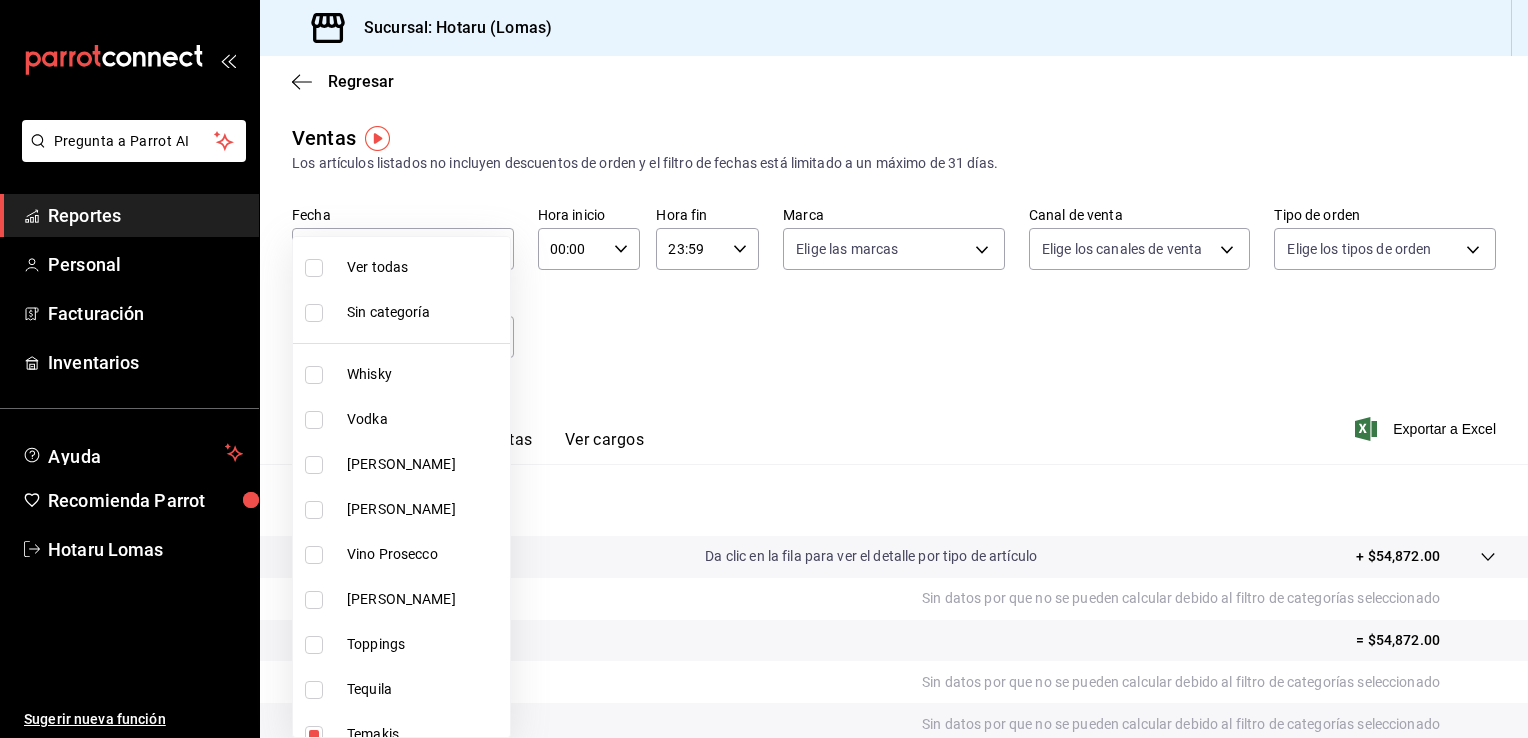 click at bounding box center [764, 369] 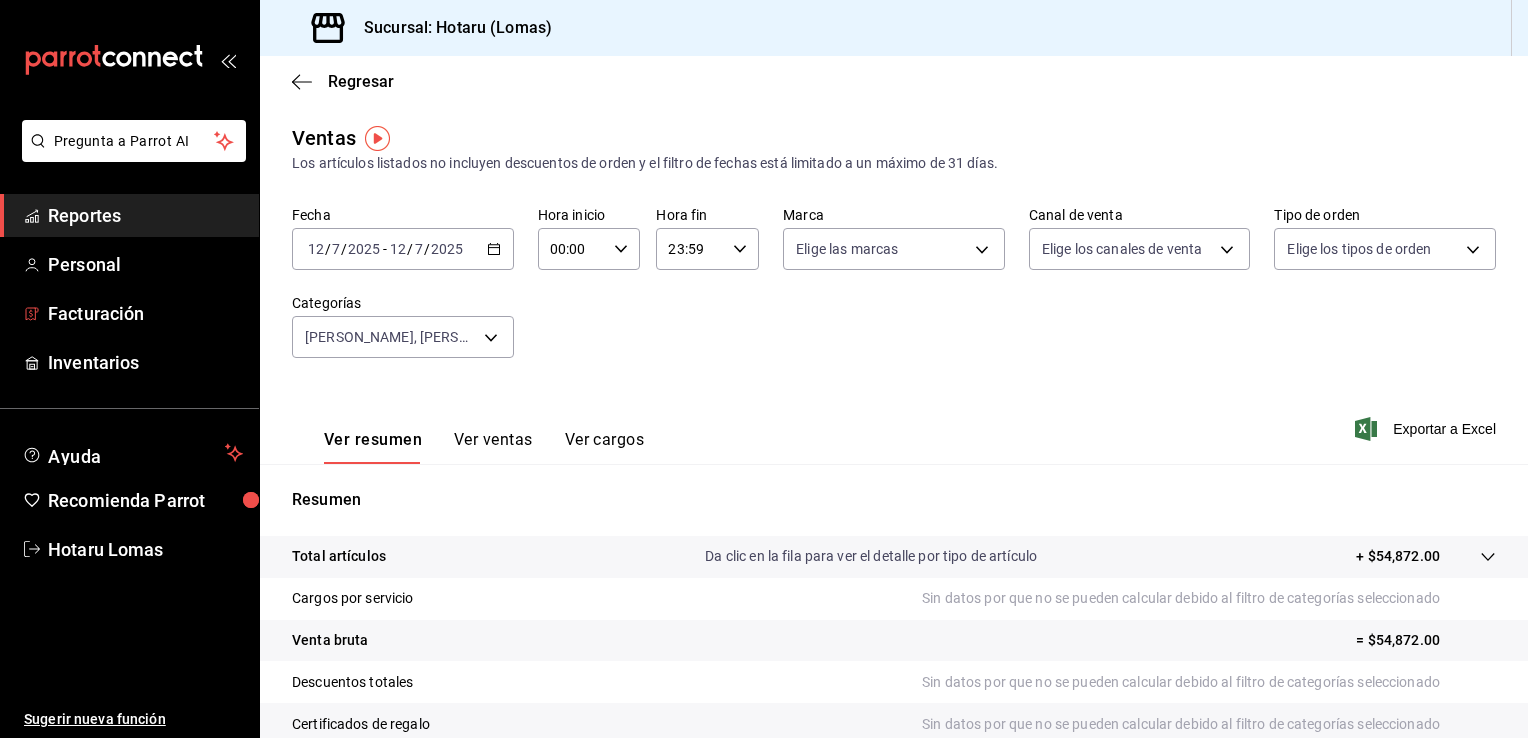 click on "Reportes" at bounding box center (145, 215) 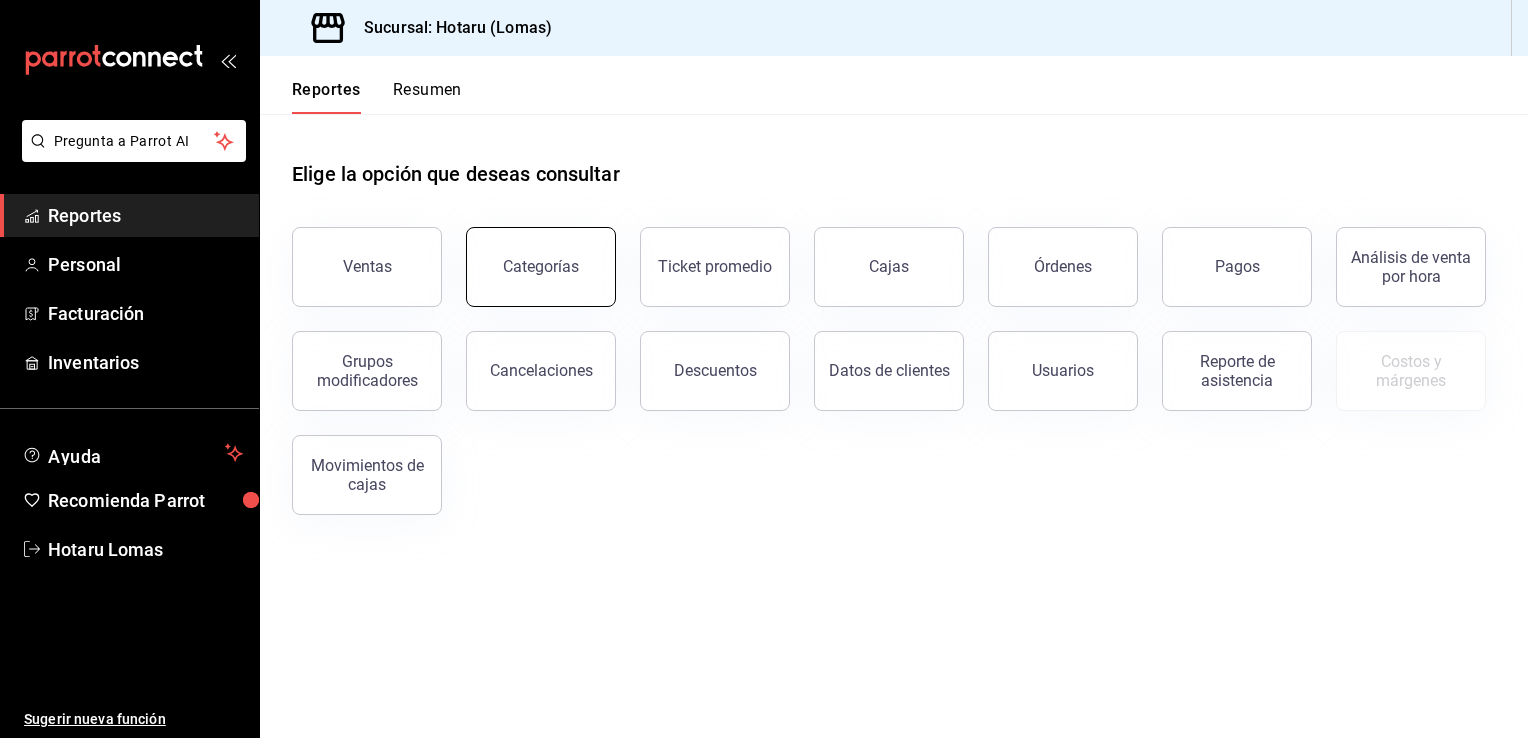 click on "Categorías" at bounding box center [541, 266] 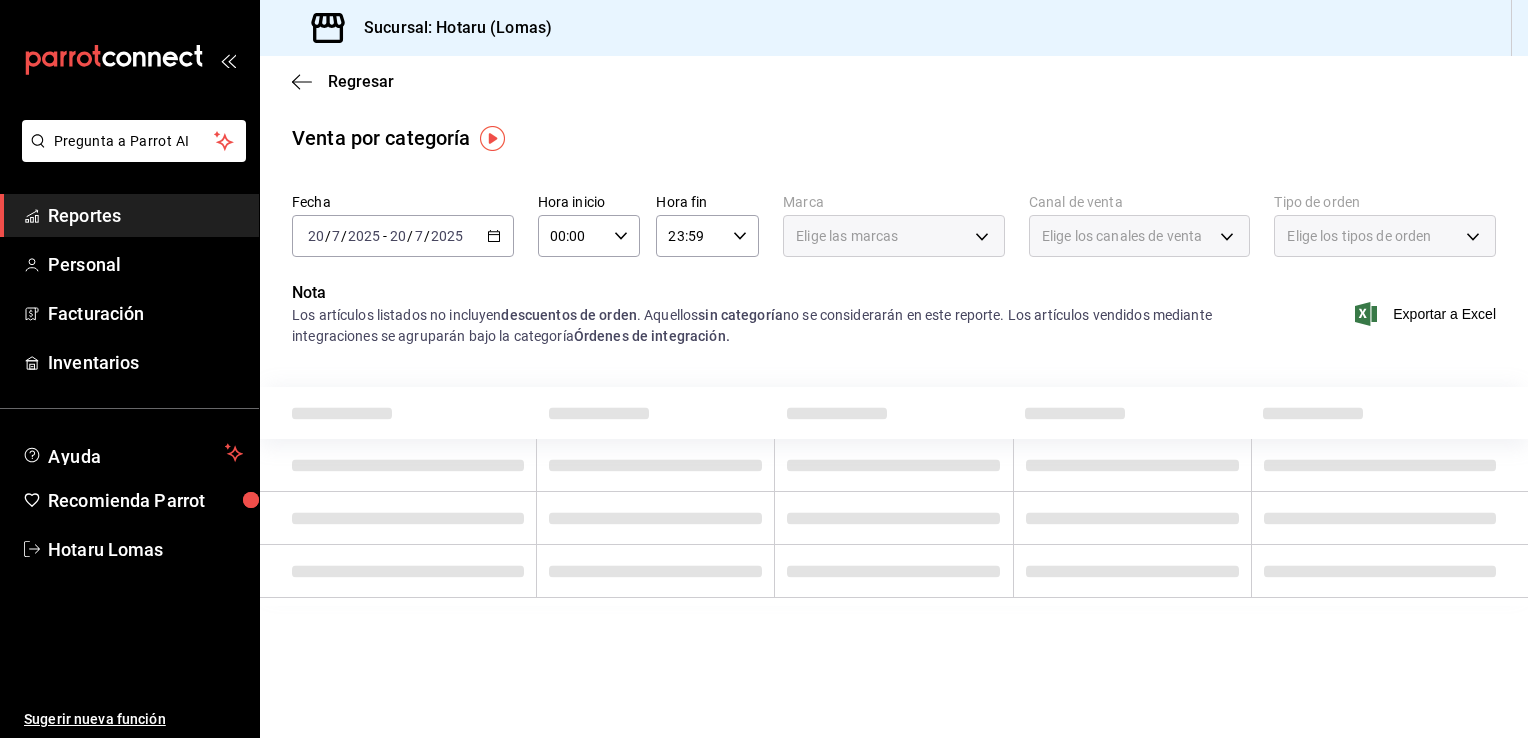 click on "[DATE] [DATE] - [DATE] [DATE]" at bounding box center (403, 236) 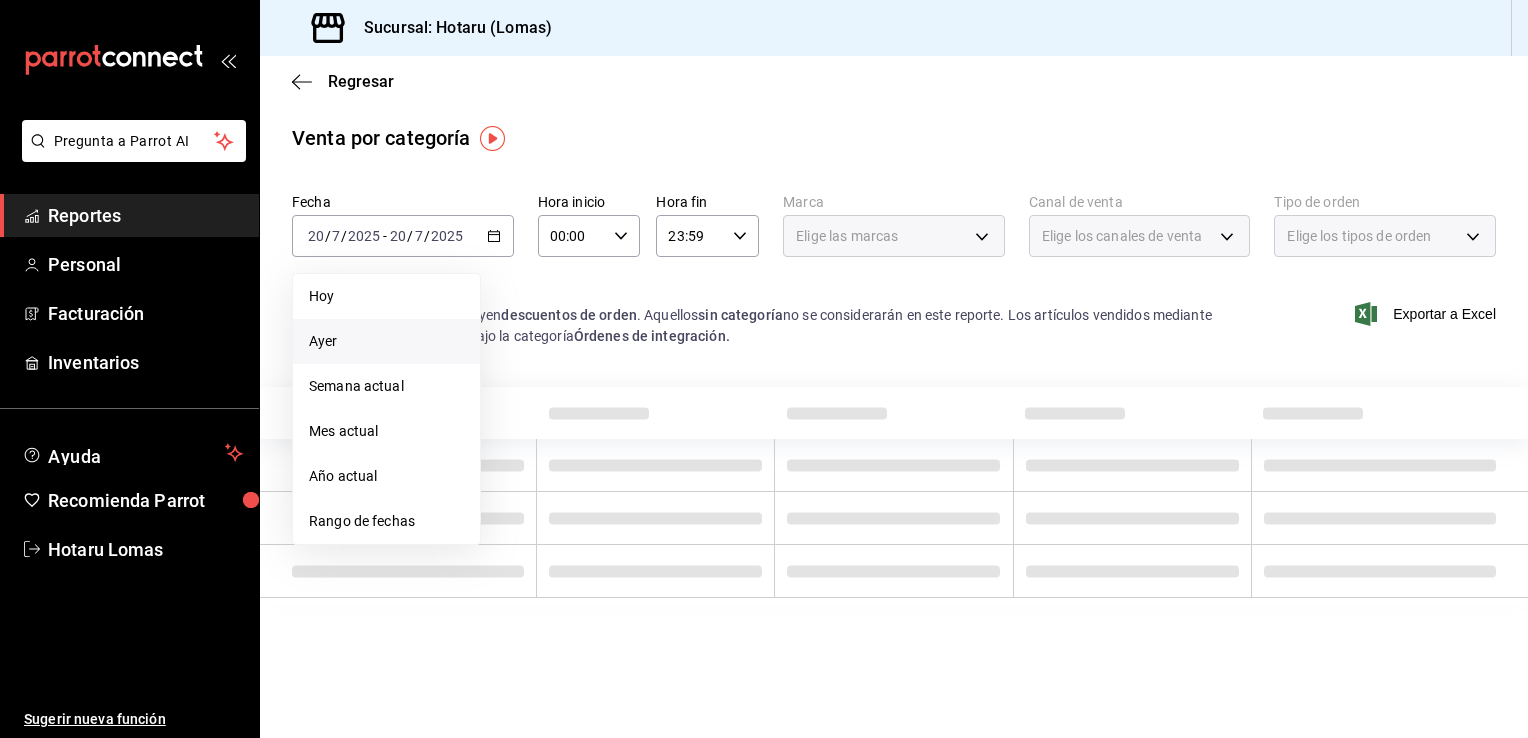 click on "Ayer" at bounding box center (386, 341) 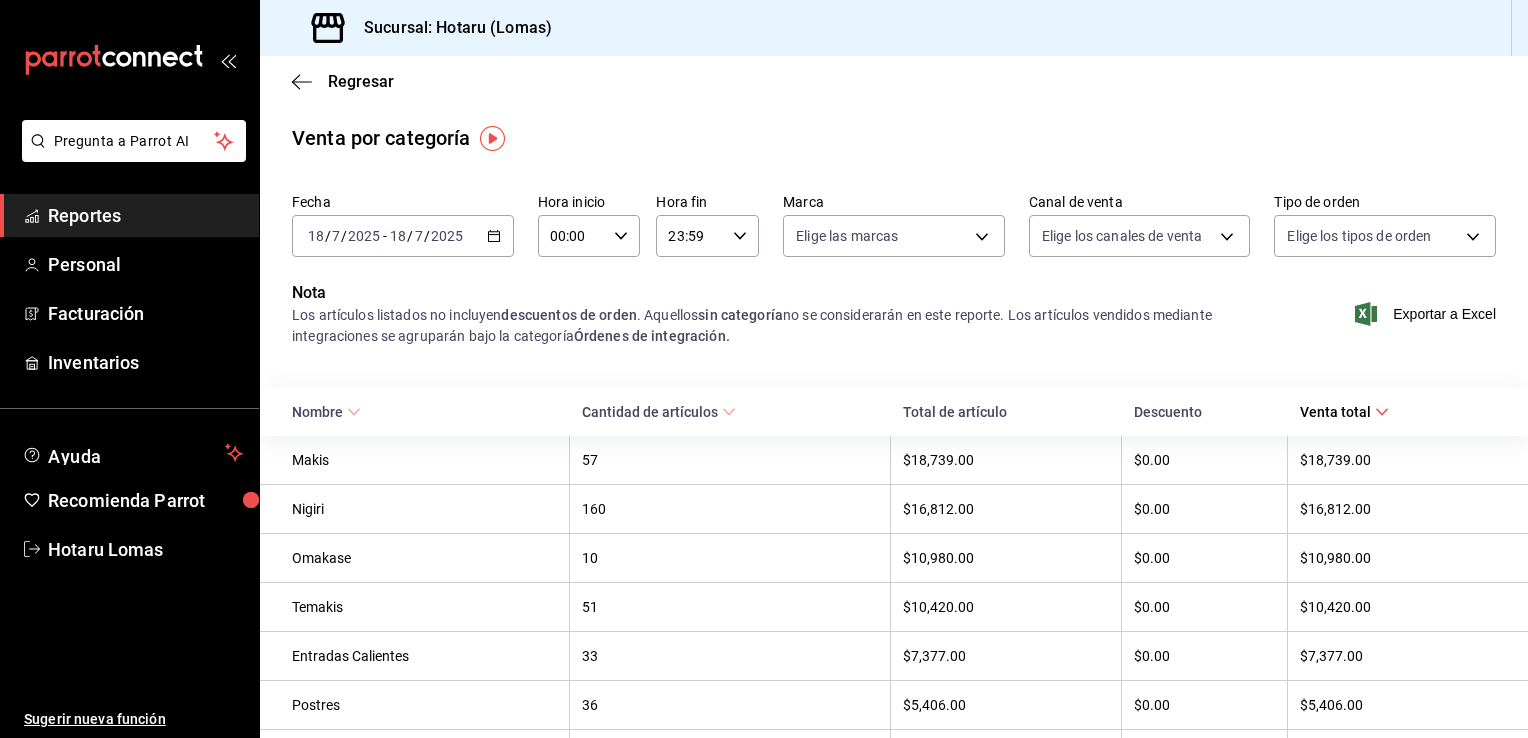 click on "18" at bounding box center (316, 236) 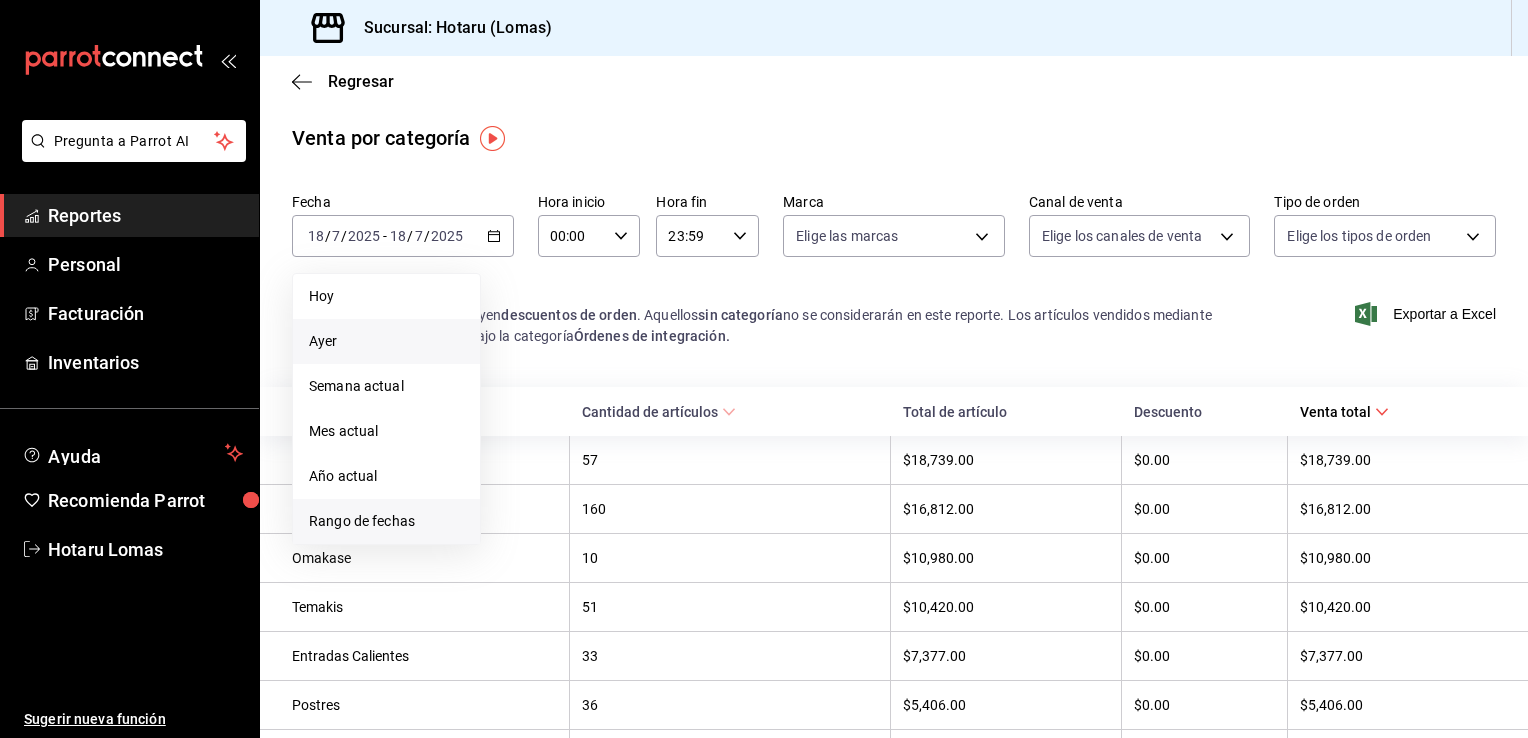 click on "Rango de fechas" at bounding box center [386, 521] 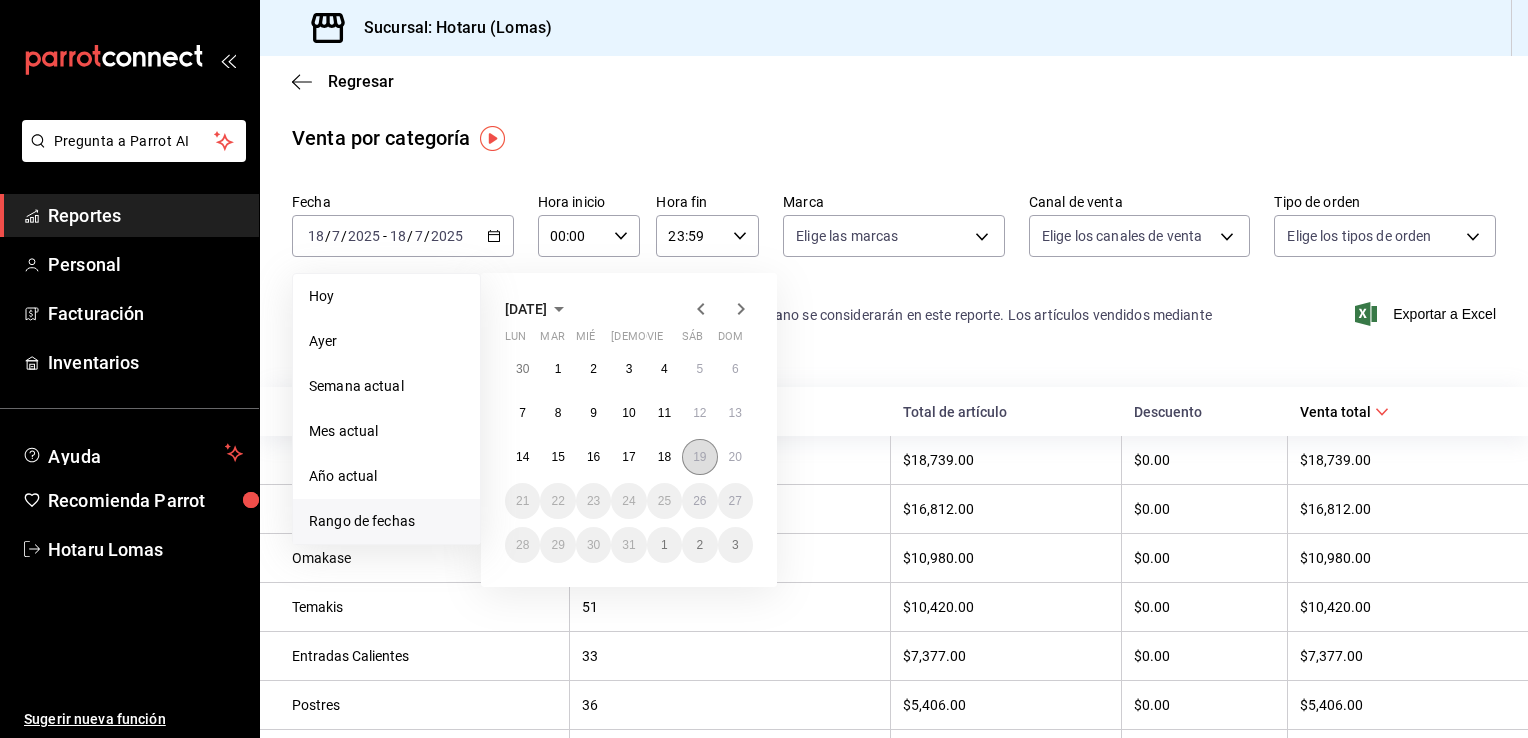 click on "19" at bounding box center (699, 457) 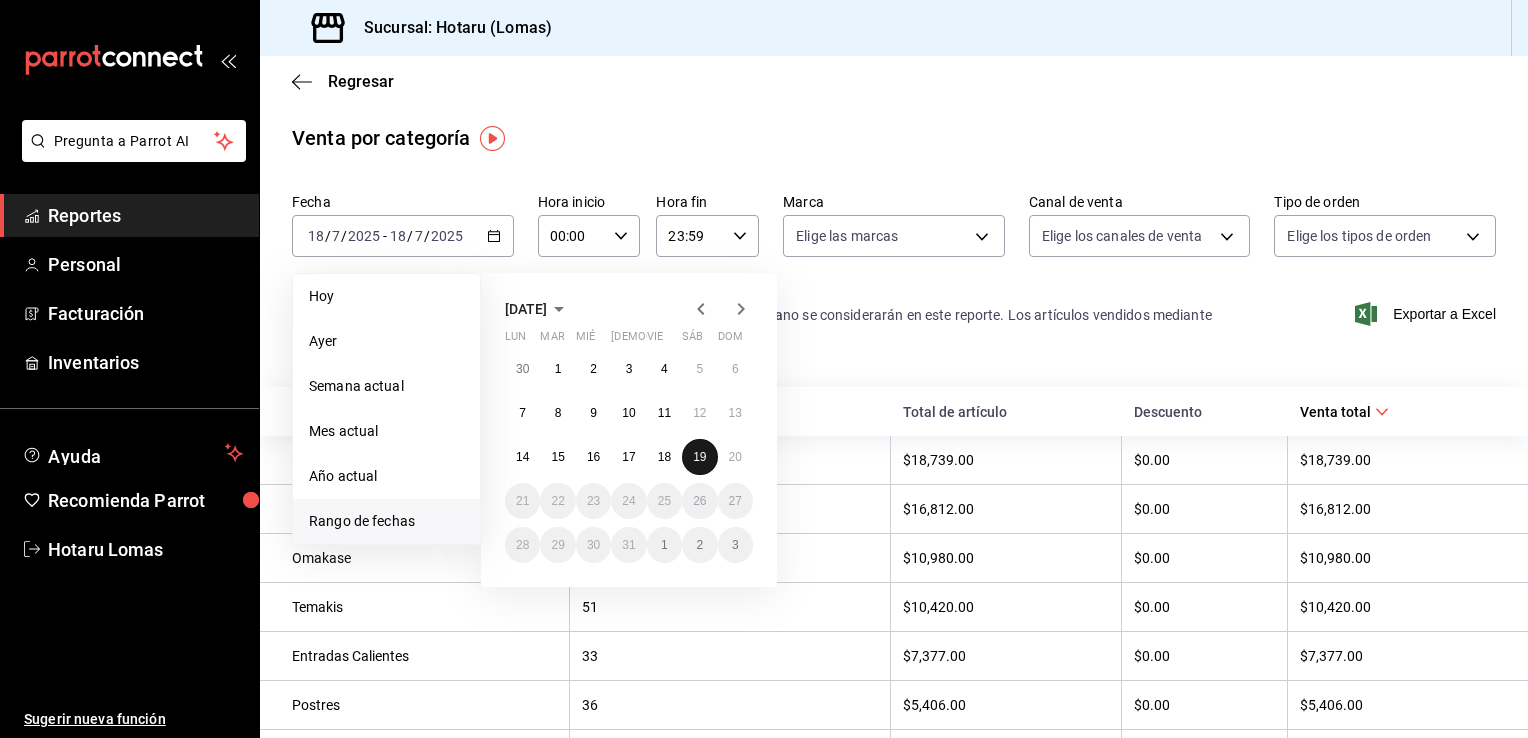 click on "19" at bounding box center [699, 457] 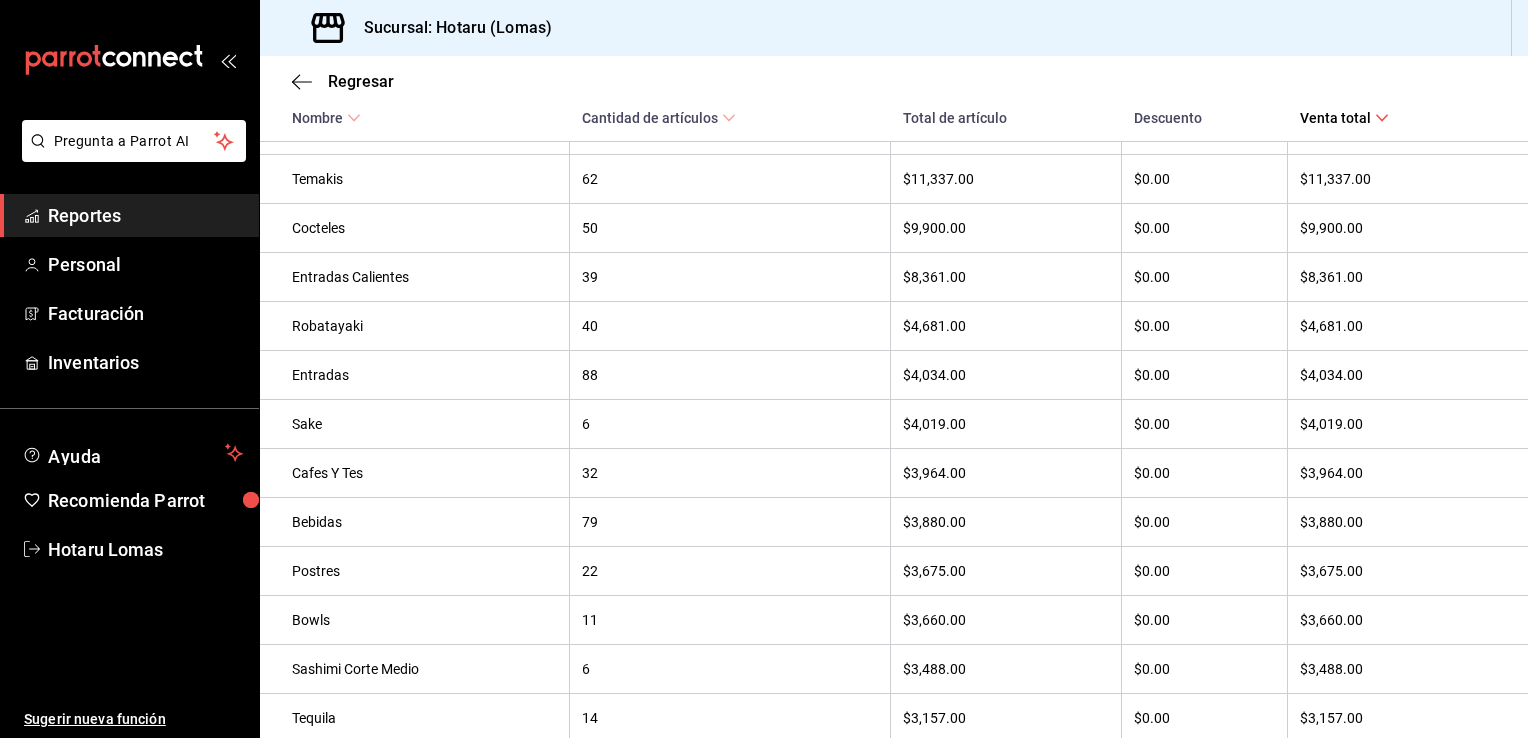 scroll, scrollTop: 413, scrollLeft: 0, axis: vertical 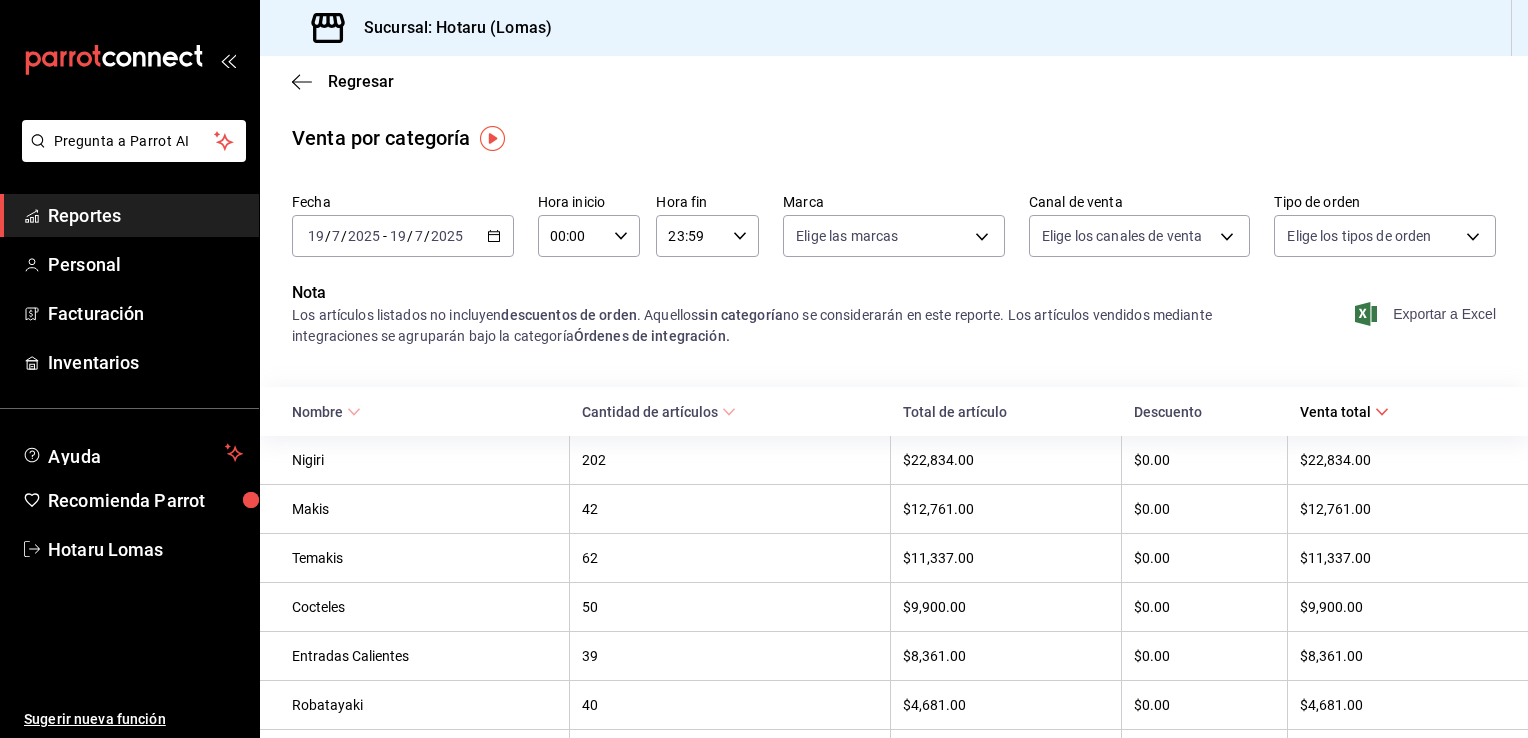 click on "Exportar a Excel" at bounding box center [1427, 314] 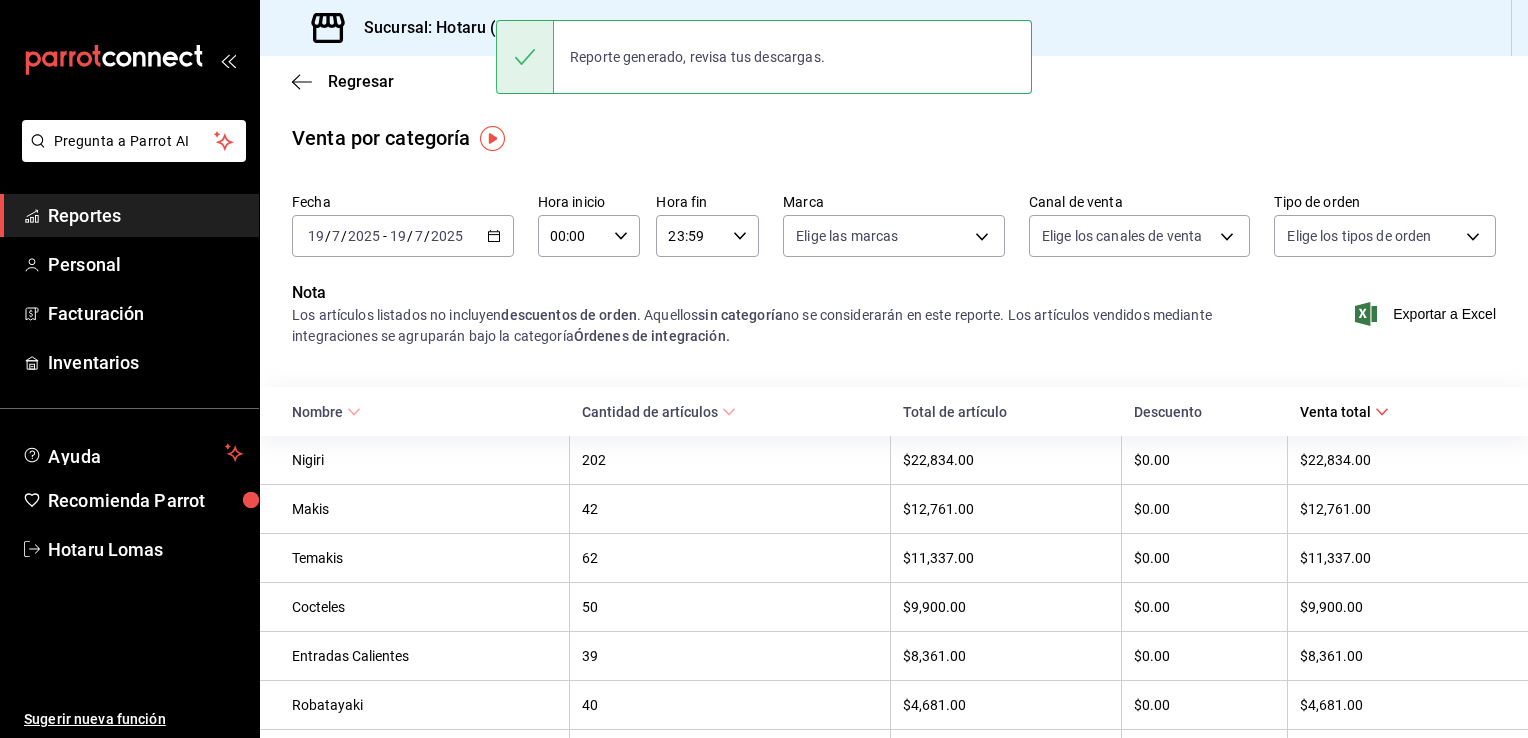 click on "Nota Los artículos listados no incluyen  descuentos de orden . Aquellos  sin categoría  no se considerarán en este reporte. Los artículos vendidos mediante integraciones se agruparán bajo la categoría  Órdenes de integración. Exportar a Excel" at bounding box center (894, 326) 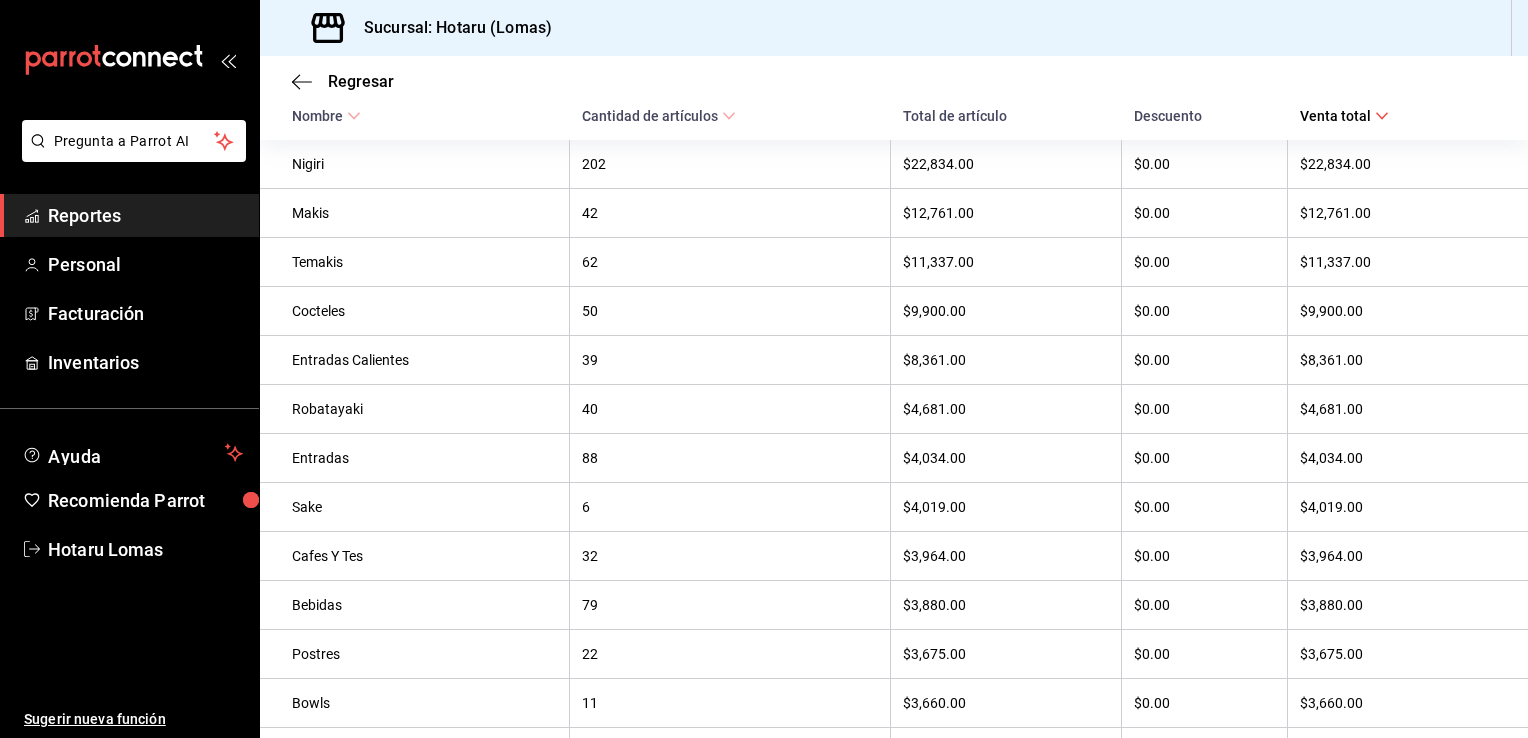 scroll, scrollTop: 303, scrollLeft: 0, axis: vertical 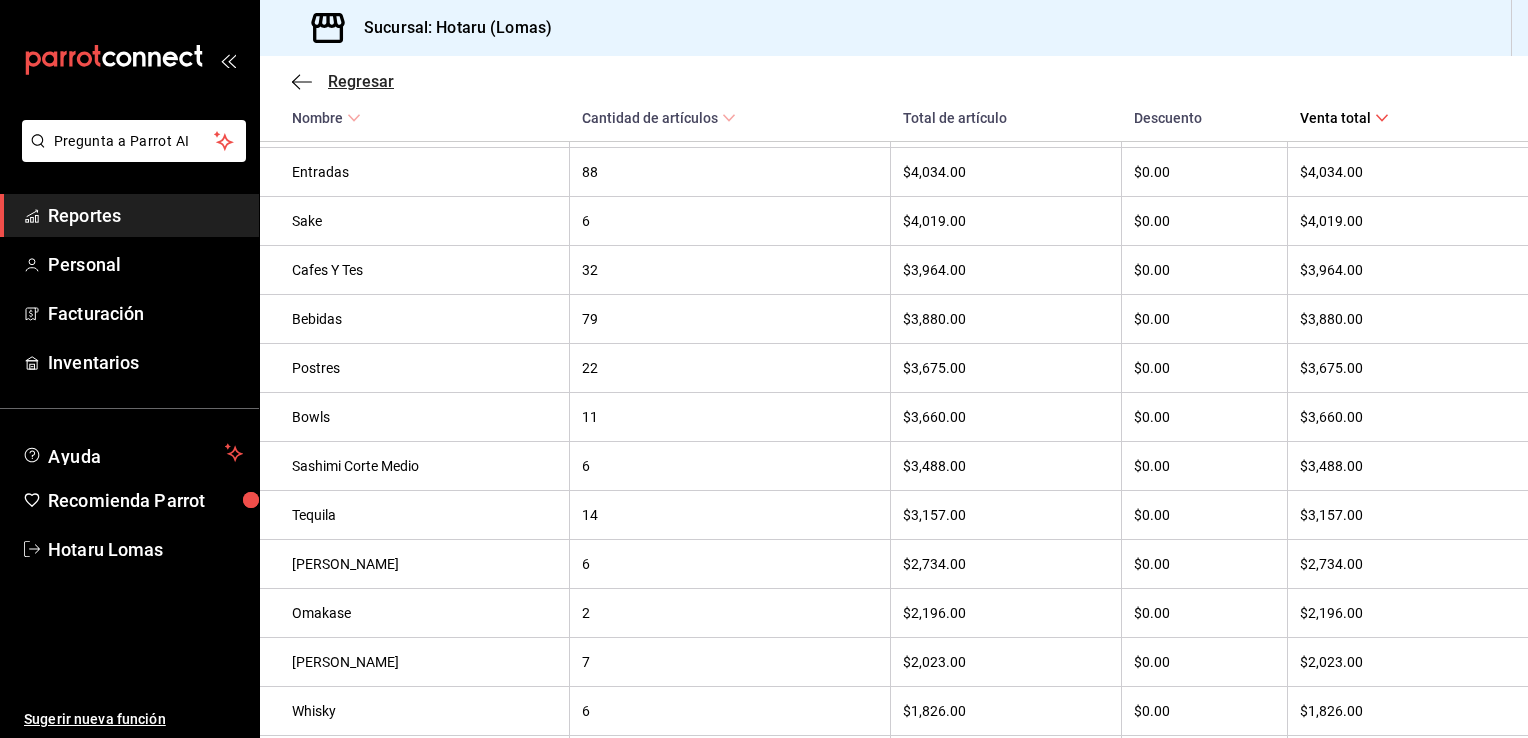 click 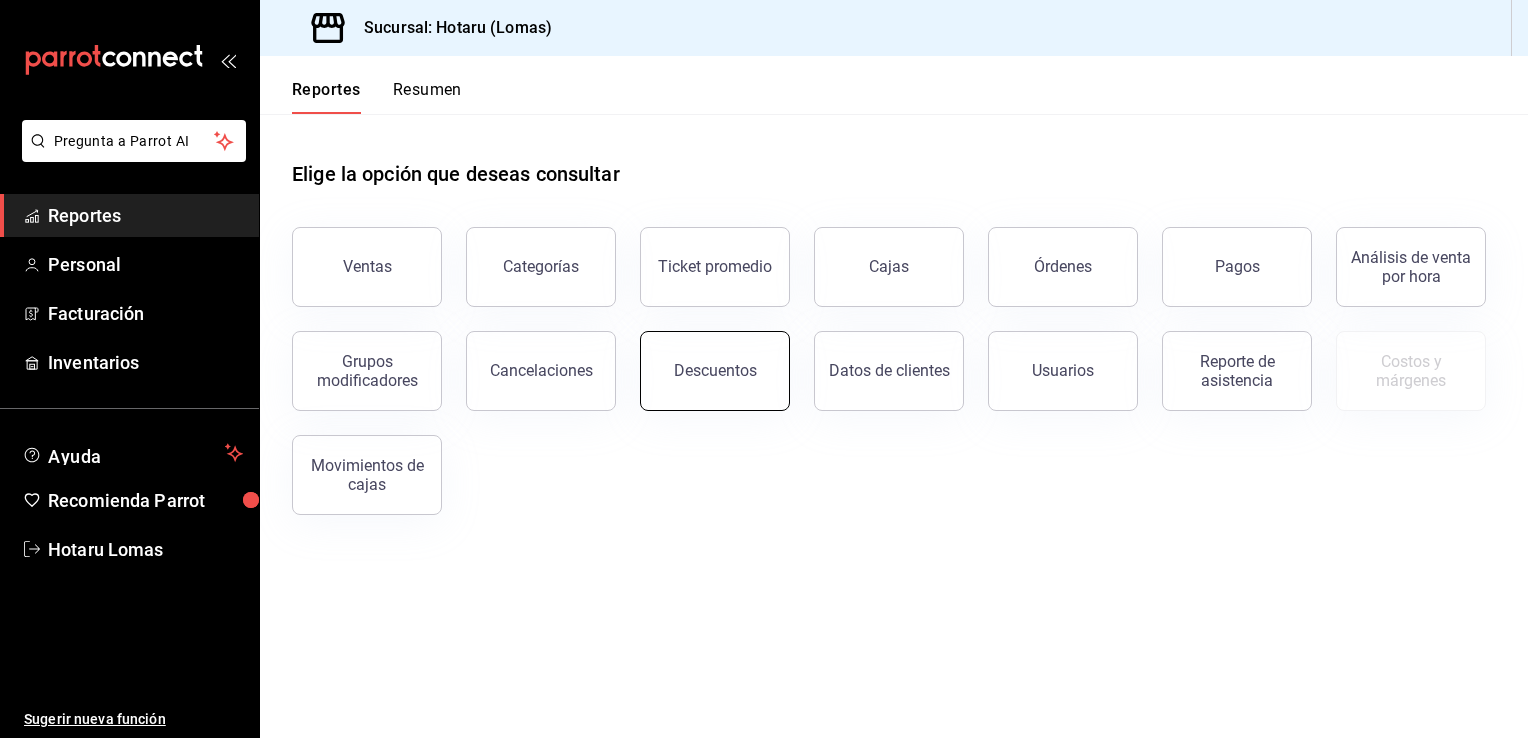 drag, startPoint x: 771, startPoint y: 366, endPoint x: 760, endPoint y: 357, distance: 14.21267 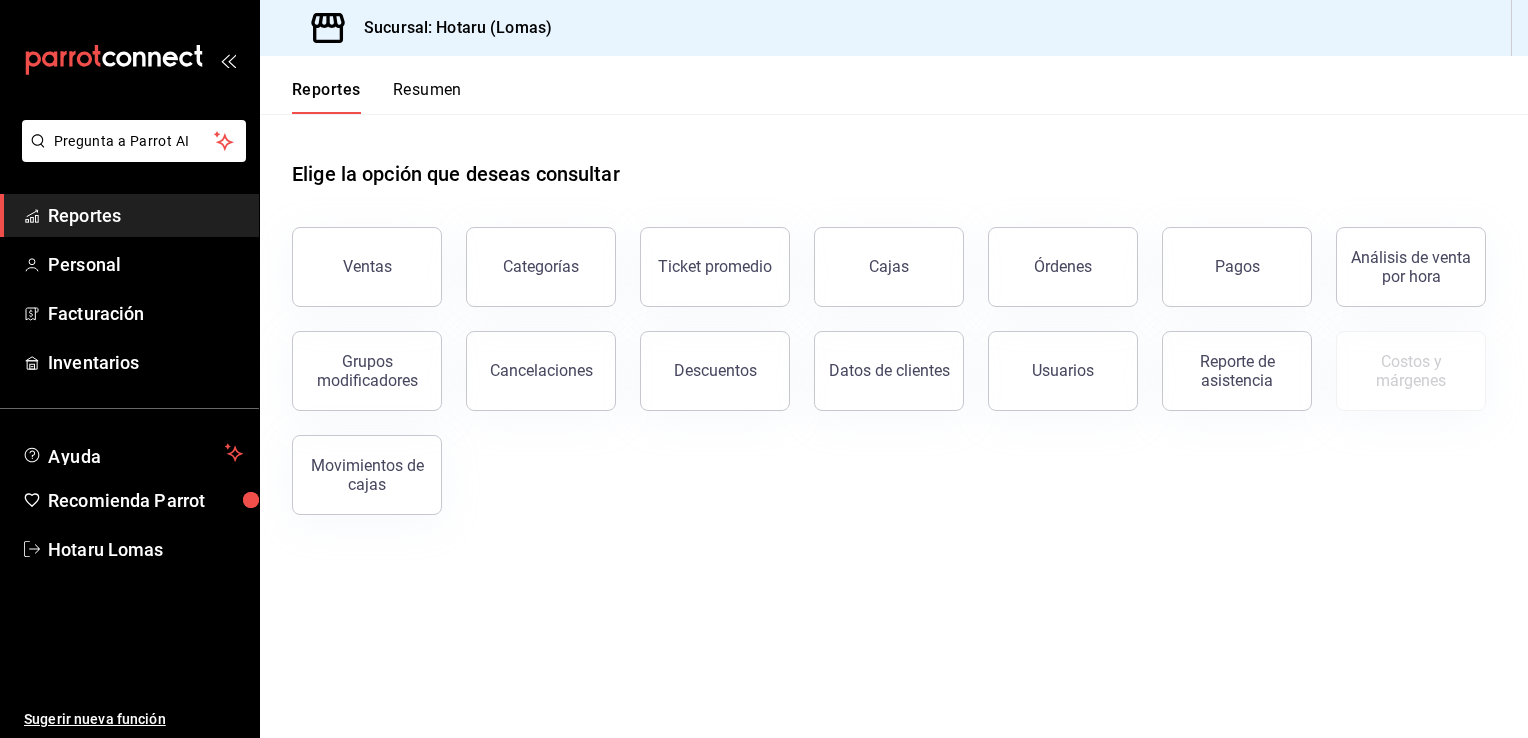 click on "Pregunta a Parrot AI Reportes   Personal   Facturación   Inventarios   Ayuda Recomienda Parrot   Hotaru [PERSON_NAME]   Sugerir nueva función   Sucursal: Hotaru ([PERSON_NAME]) Reportes Resumen Elige la opción que deseas consultar Ventas Categorías Ticket promedio Cajas Órdenes Pagos Análisis de venta por hora Grupos modificadores Cancelaciones Descuentos Datos de clientes Usuarios Reporte de asistencia Costos y márgenes Movimientos [PERSON_NAME] Pregunta a Parrot AI Reportes   Personal   Facturación   Inventarios   Ayuda Recomienda Parrot   Hotaru [PERSON_NAME]   Sugerir nueva función   GANA 1 MES GRATIS EN TU SUSCRIPCIÓN AQUÍ ¿Recuerdas cómo empezó tu restaurante?
[DATE] puedes ayudar a un colega a tener el mismo cambio que tú viviste.
Recomienda Parrot directamente desde tu Portal Administrador.
Es fácil y rápido.
🎁 Por cada restaurante que se una, ganas 1 mes gratis. Visitar centro de ayuda [PHONE_NUMBER] [EMAIL_ADDRESS][DOMAIN_NAME] Visitar centro de ayuda [PHONE_NUMBER] [EMAIL_ADDRESS][DOMAIN_NAME]" at bounding box center [764, 369] 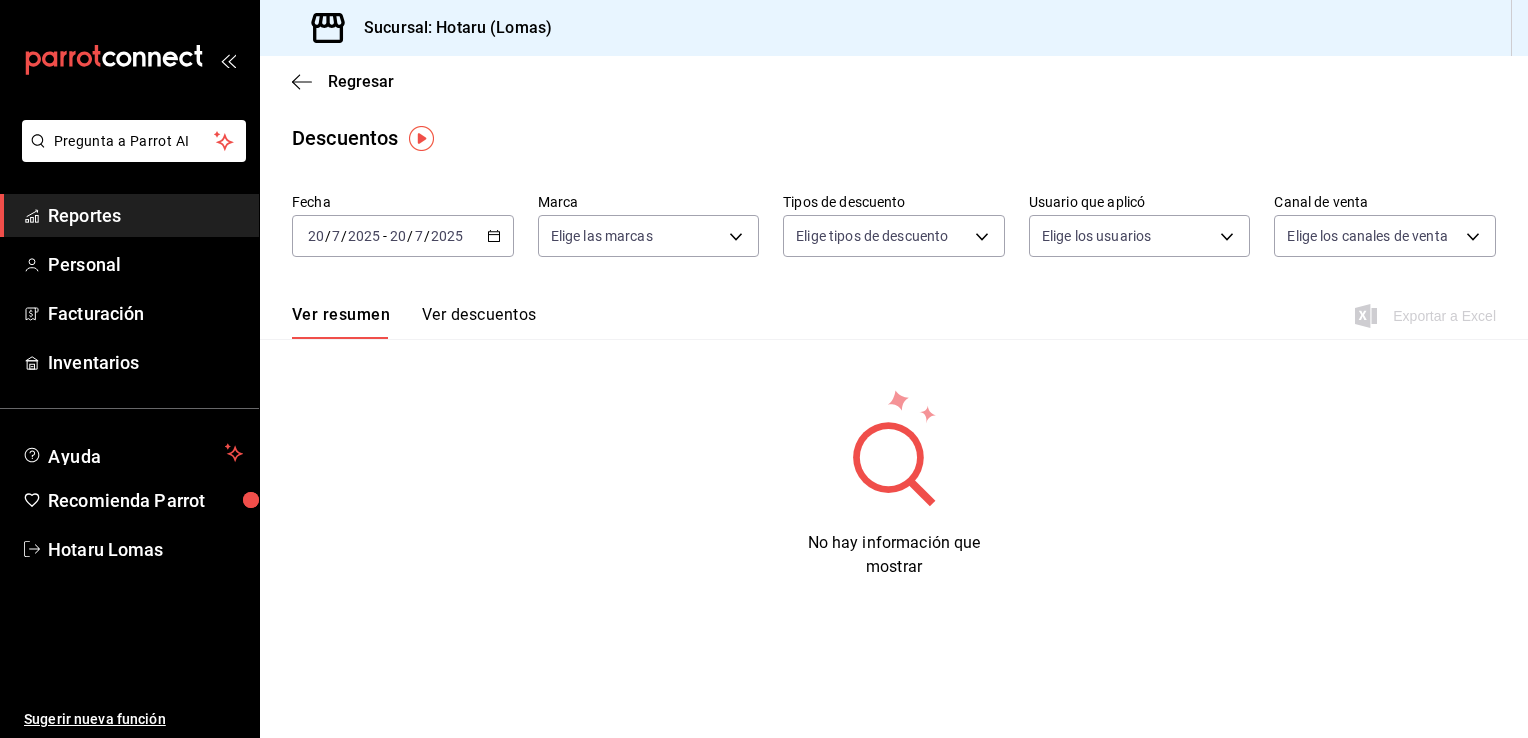 click on "[DATE] [DATE] - [DATE] [DATE]" at bounding box center (403, 236) 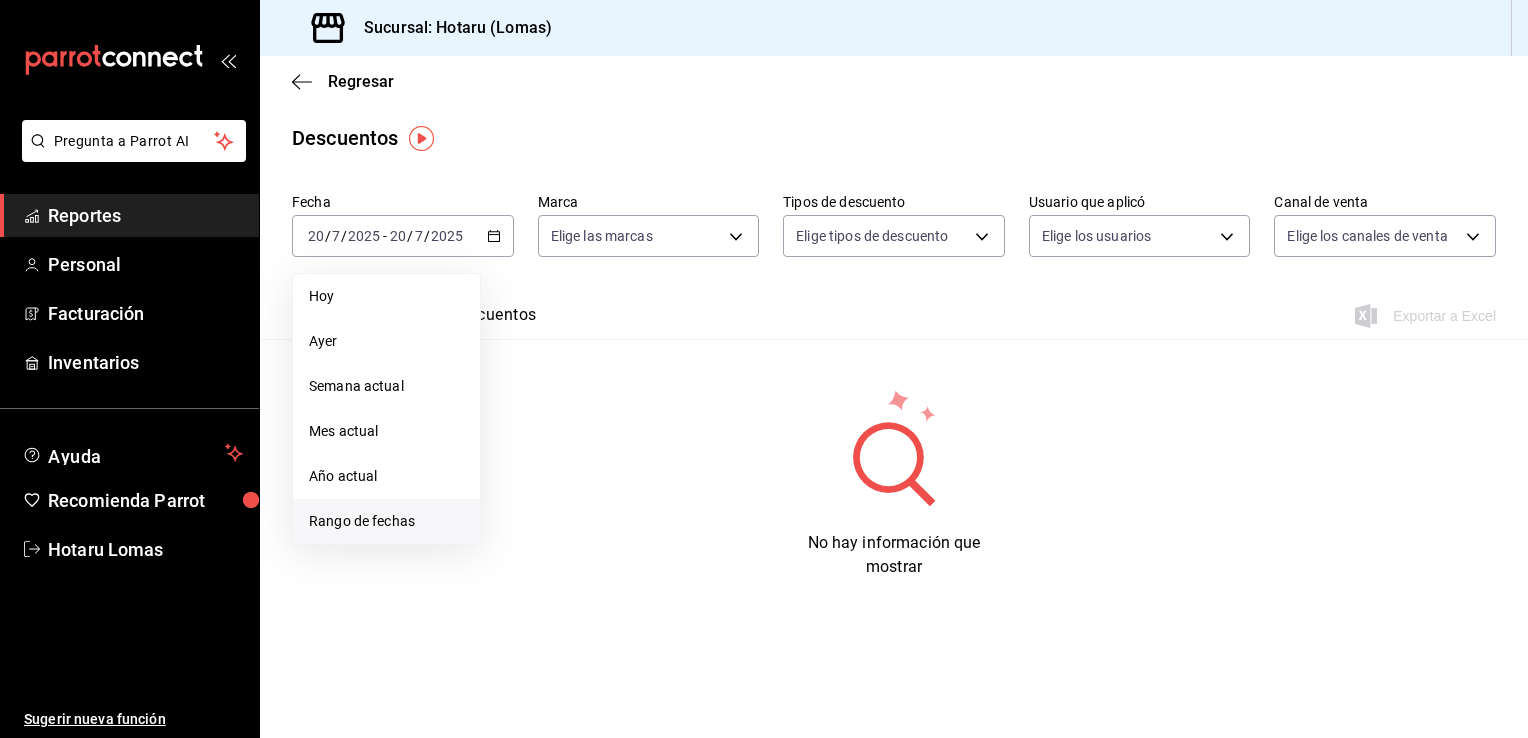 click on "Rango de fechas" at bounding box center (386, 521) 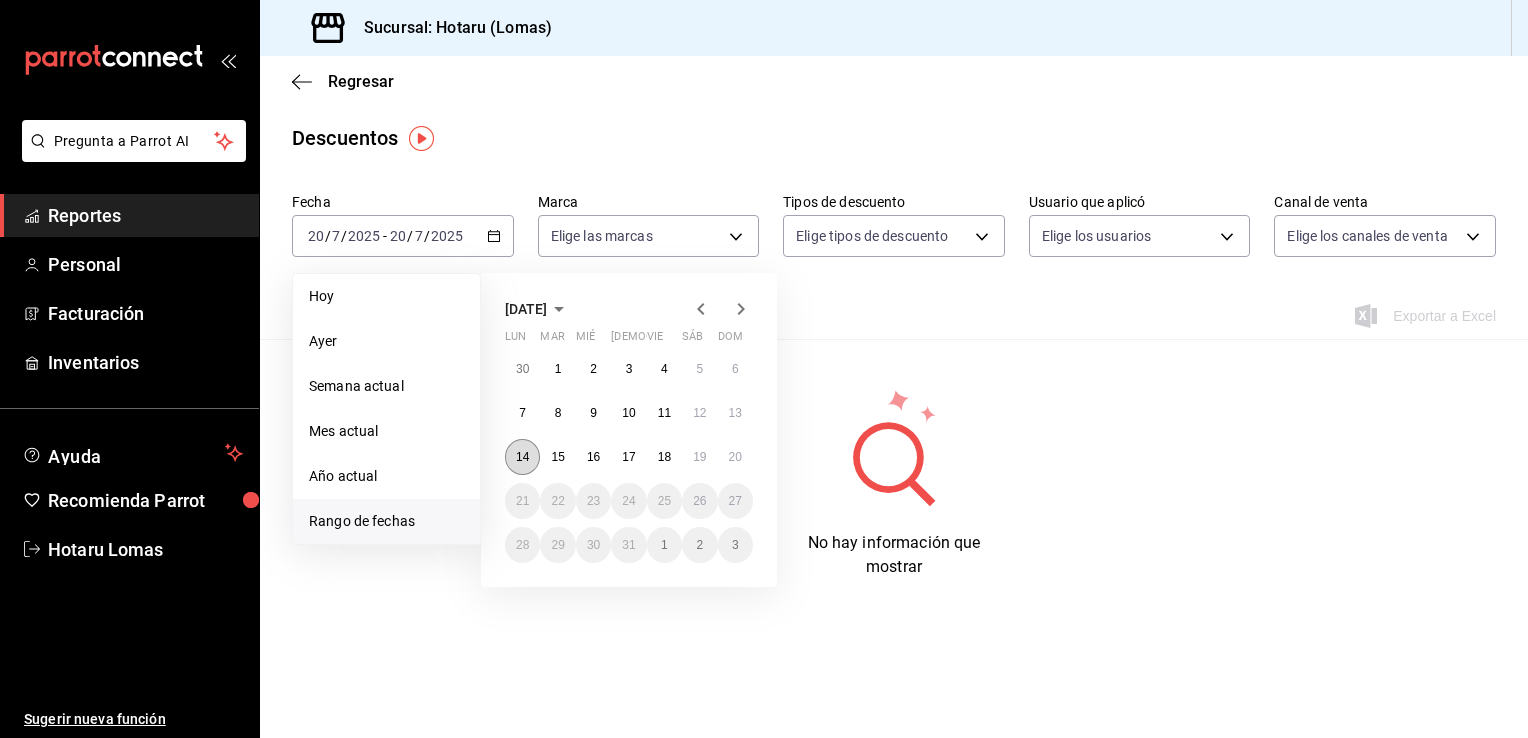 click on "14" at bounding box center [522, 457] 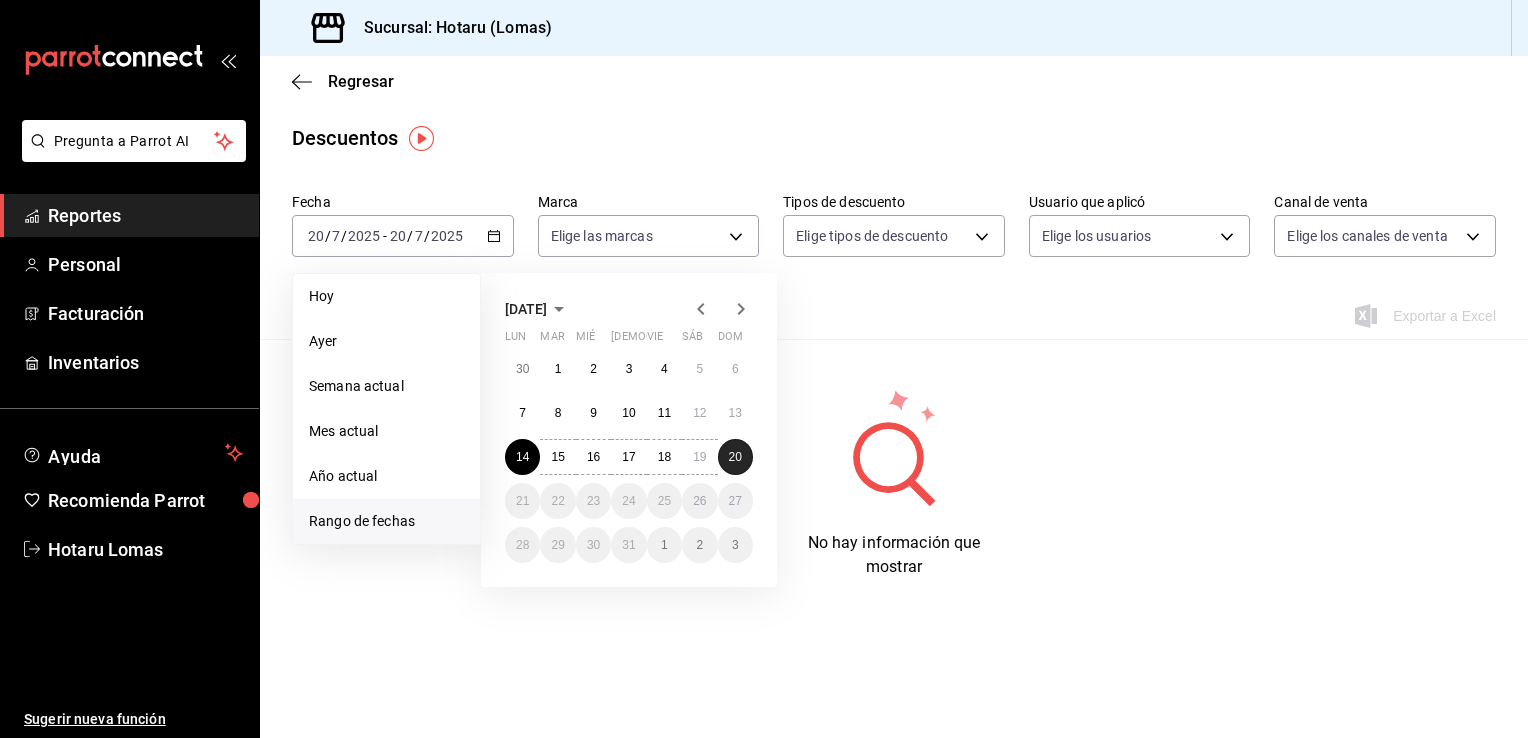 click on "20" at bounding box center [735, 457] 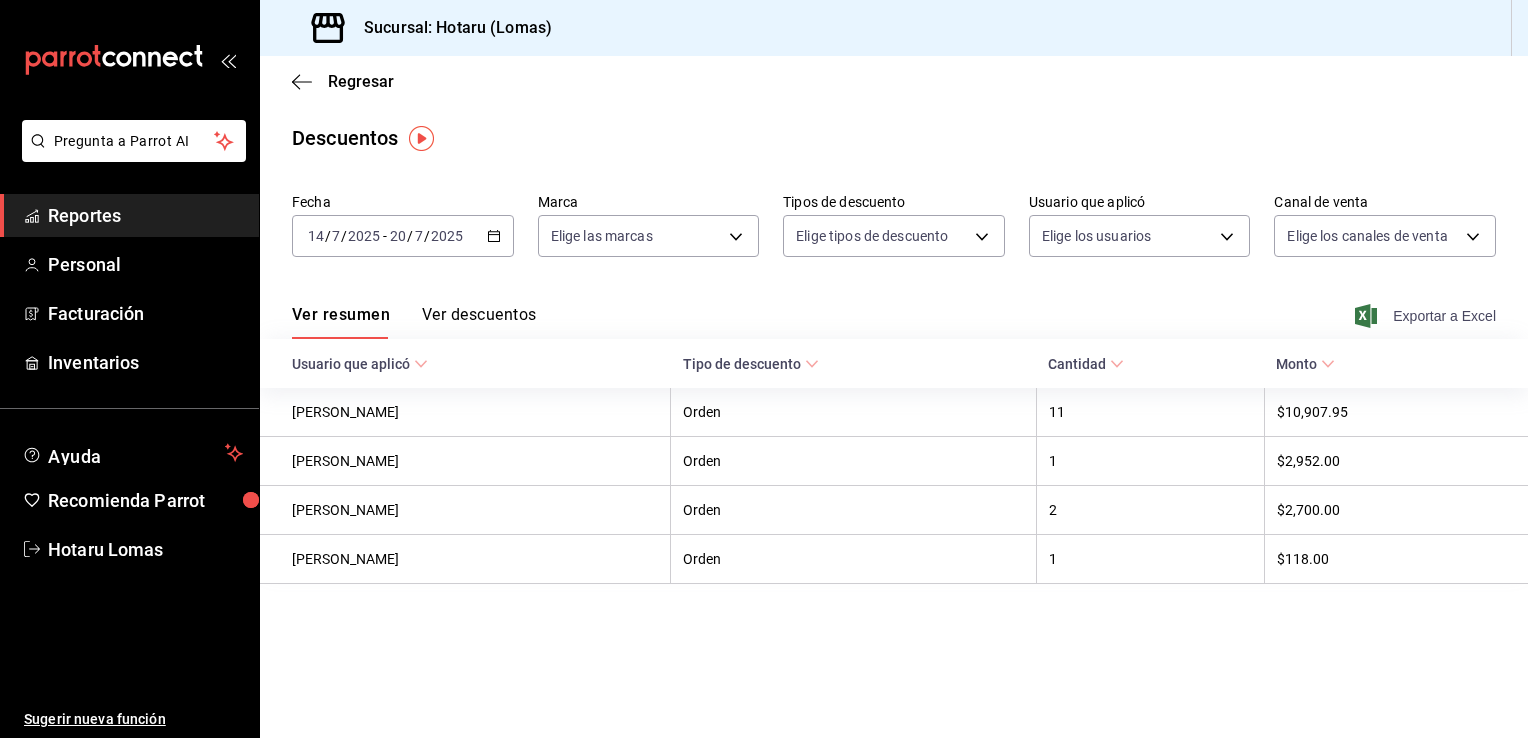 click on "Exportar a Excel" at bounding box center (1427, 316) 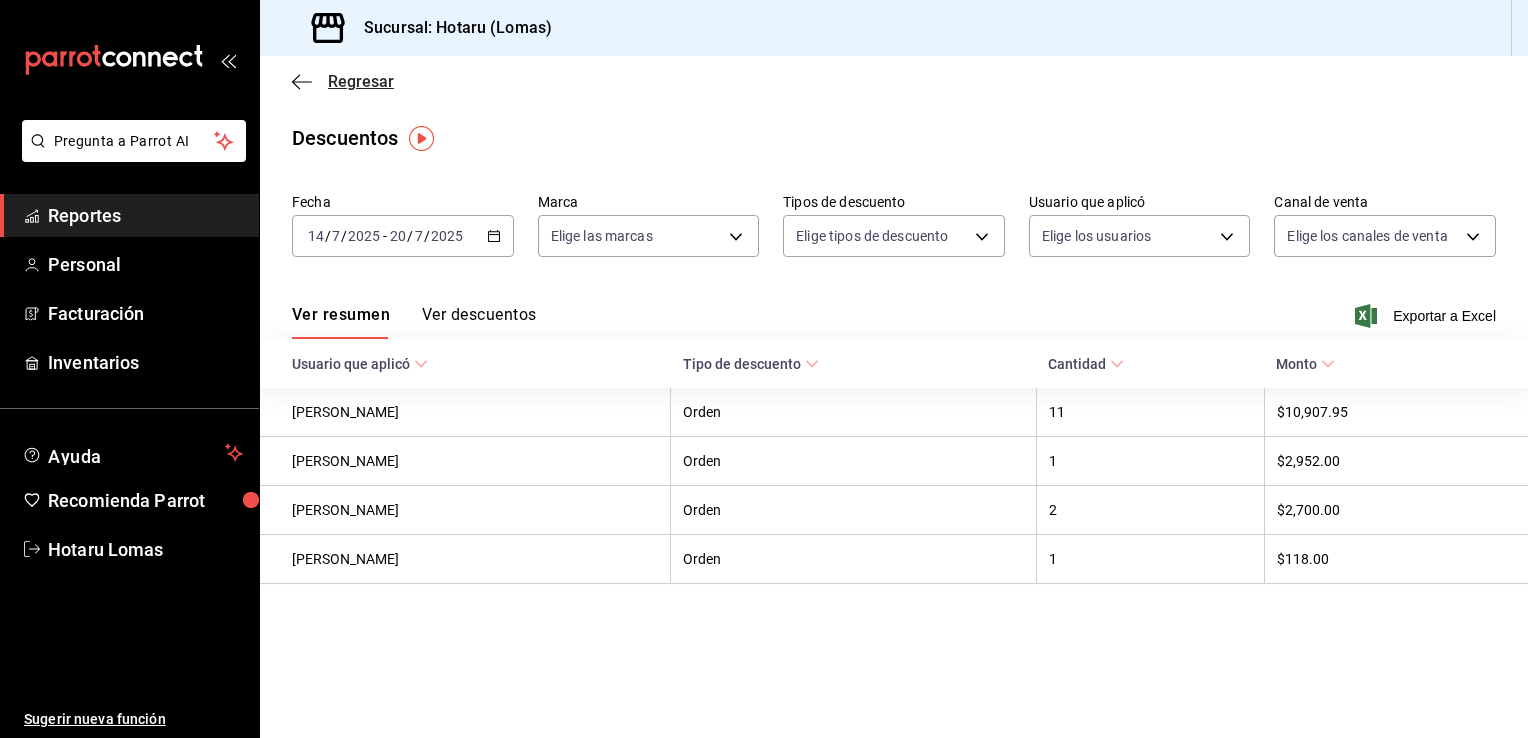 click 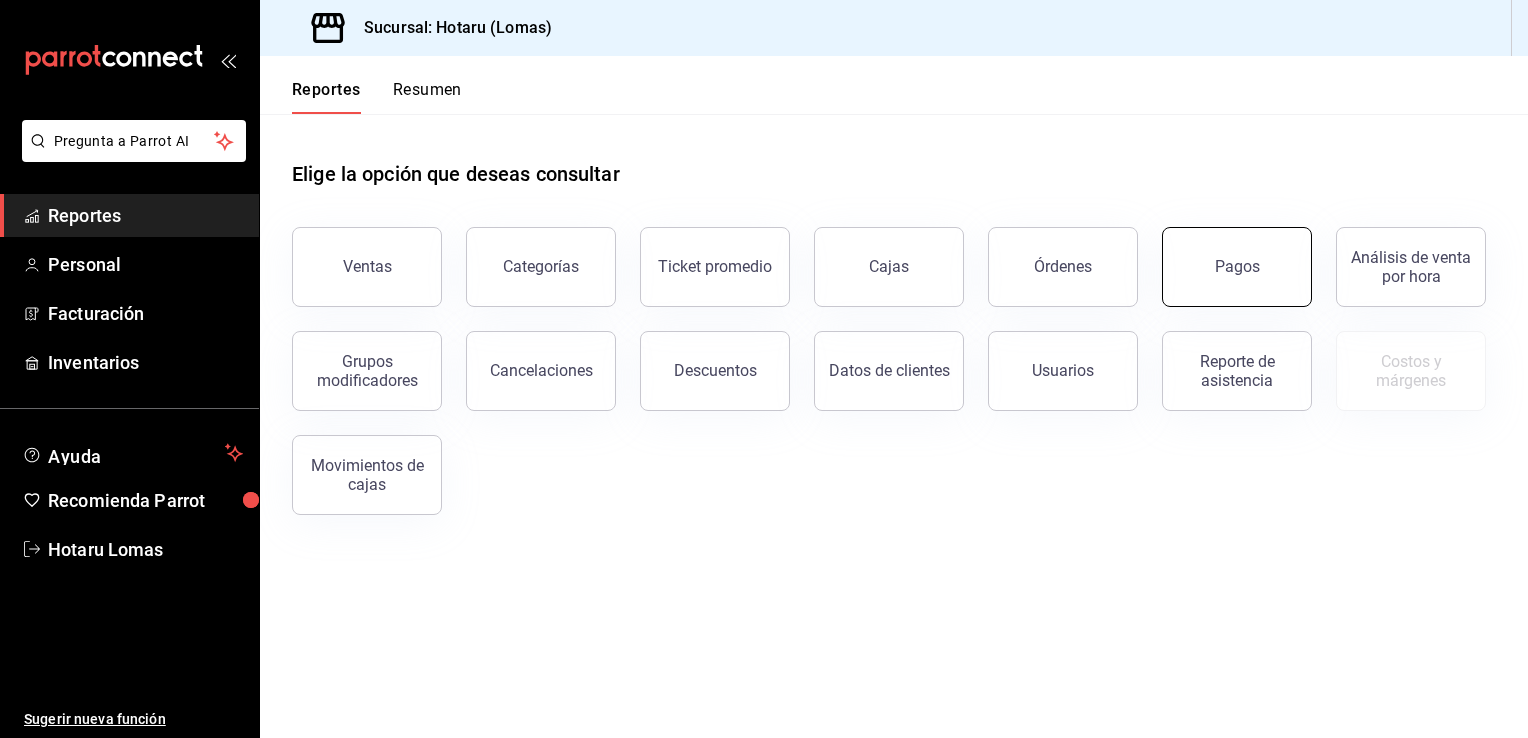 click on "Pagos" at bounding box center [1237, 266] 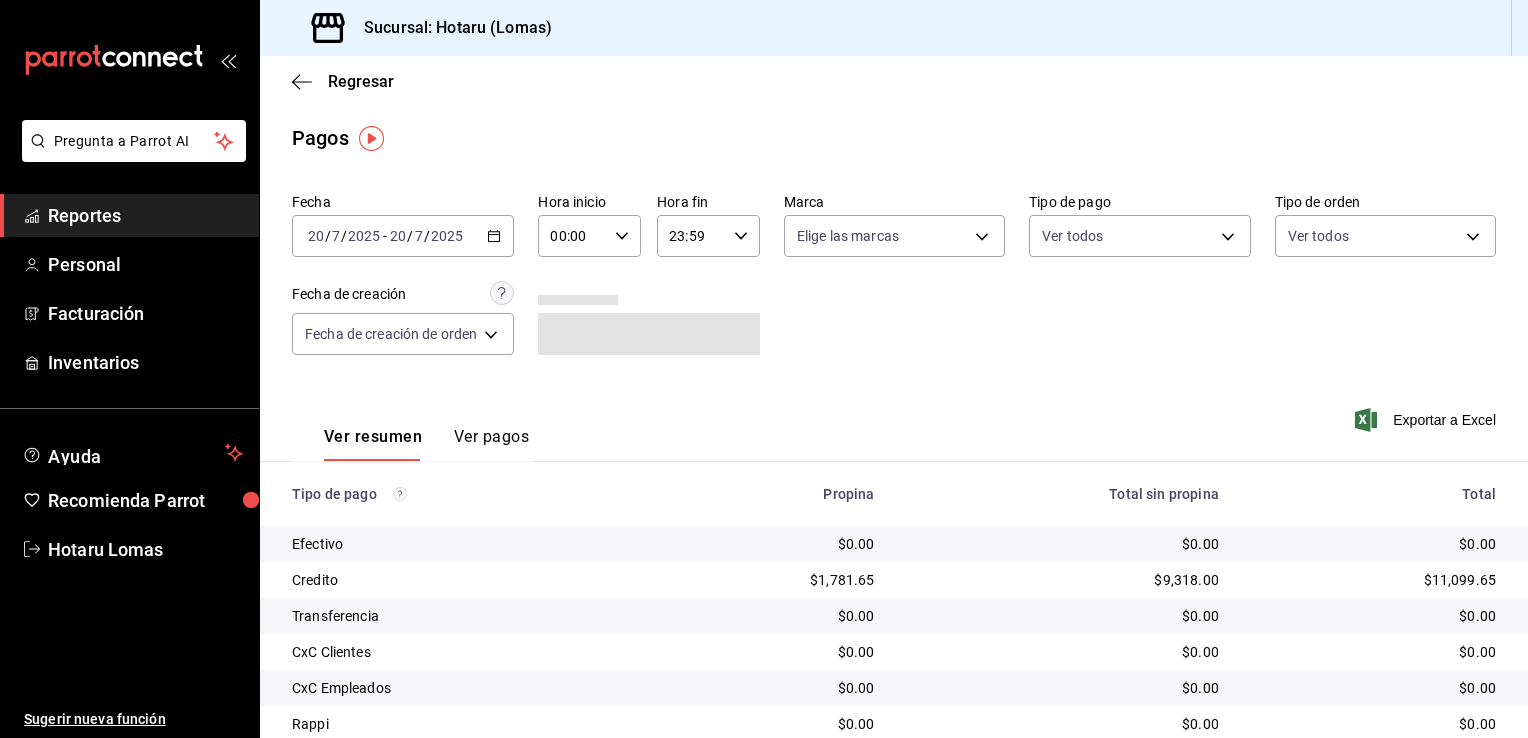 click on "20" at bounding box center [316, 236] 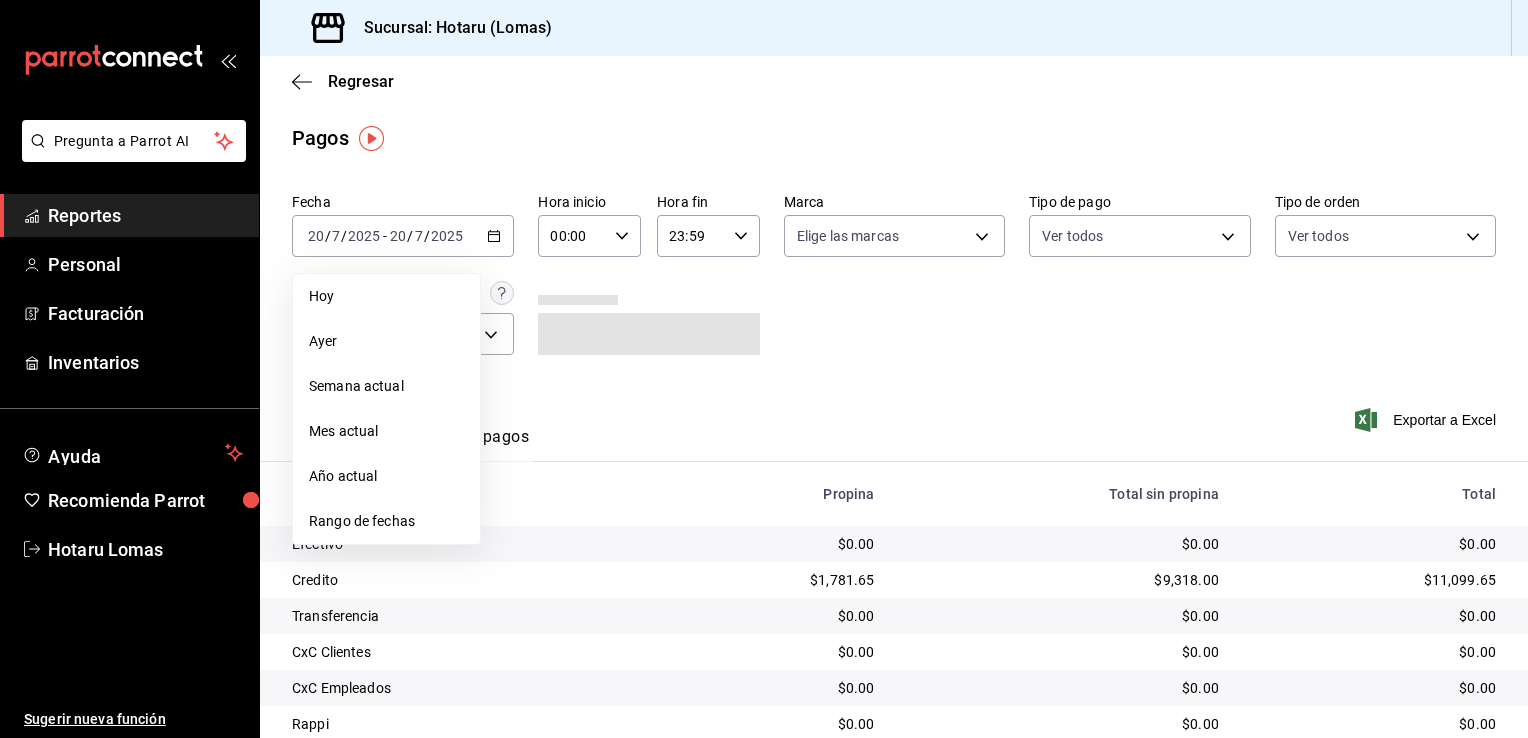 click on "Rango de fechas" at bounding box center [386, 521] 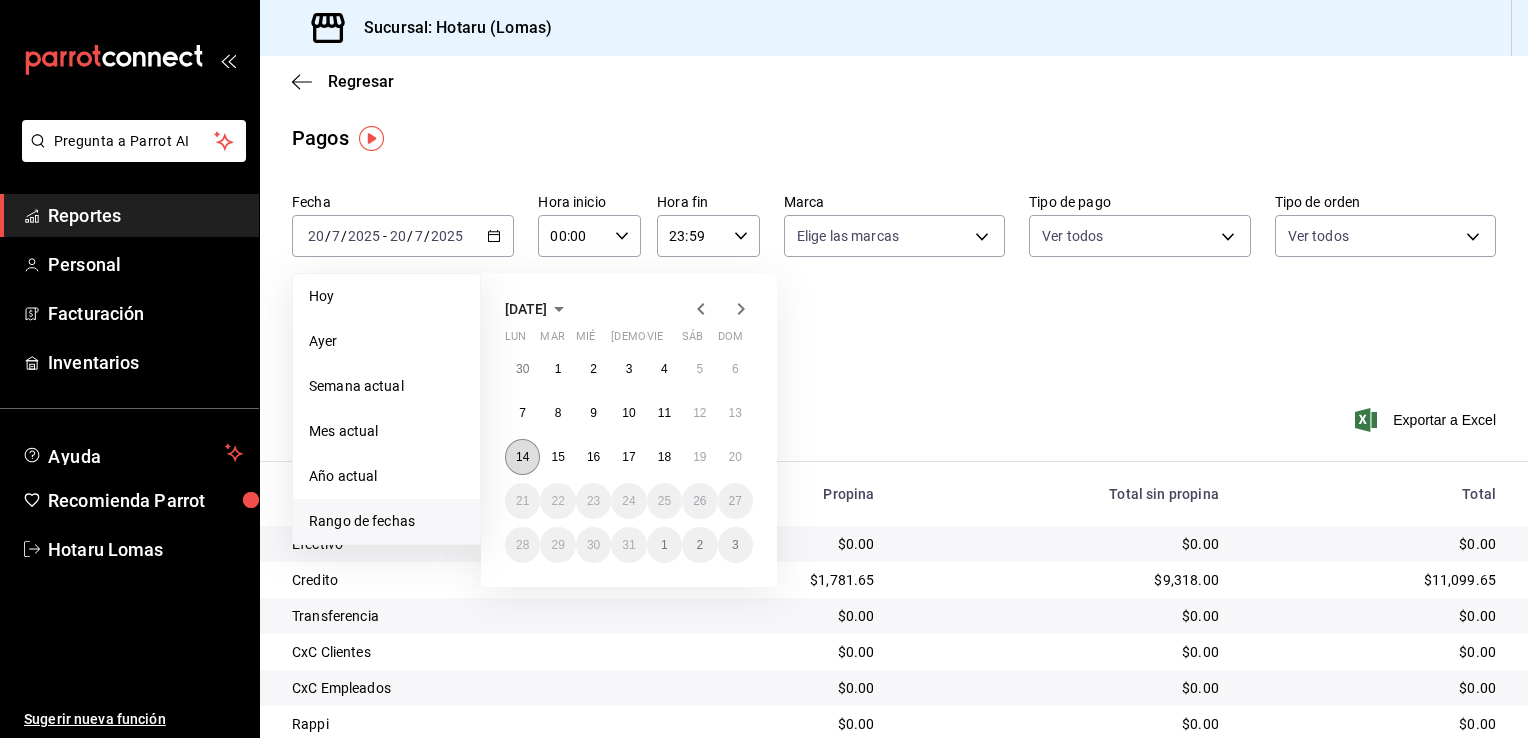 click on "14" at bounding box center (522, 457) 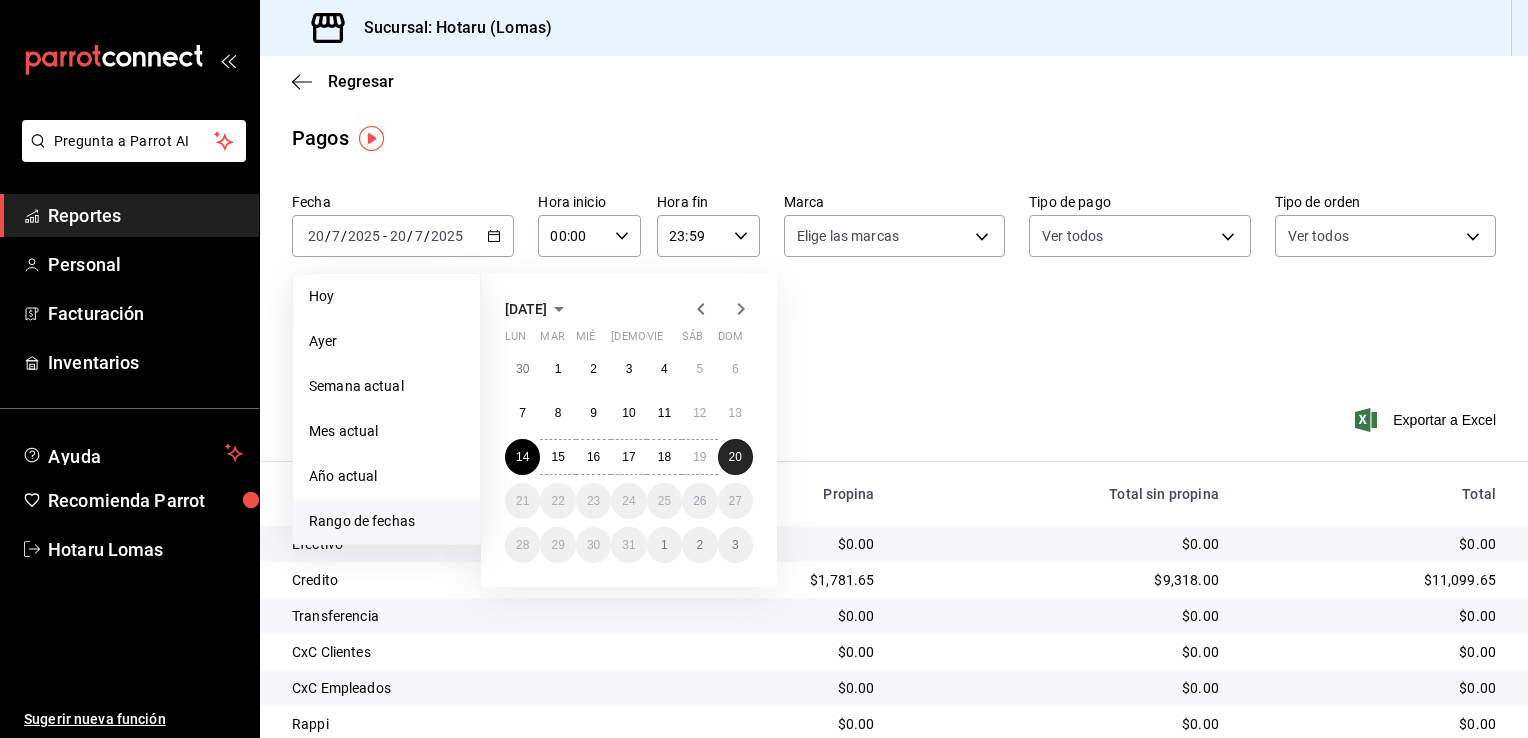 click on "20" at bounding box center (735, 457) 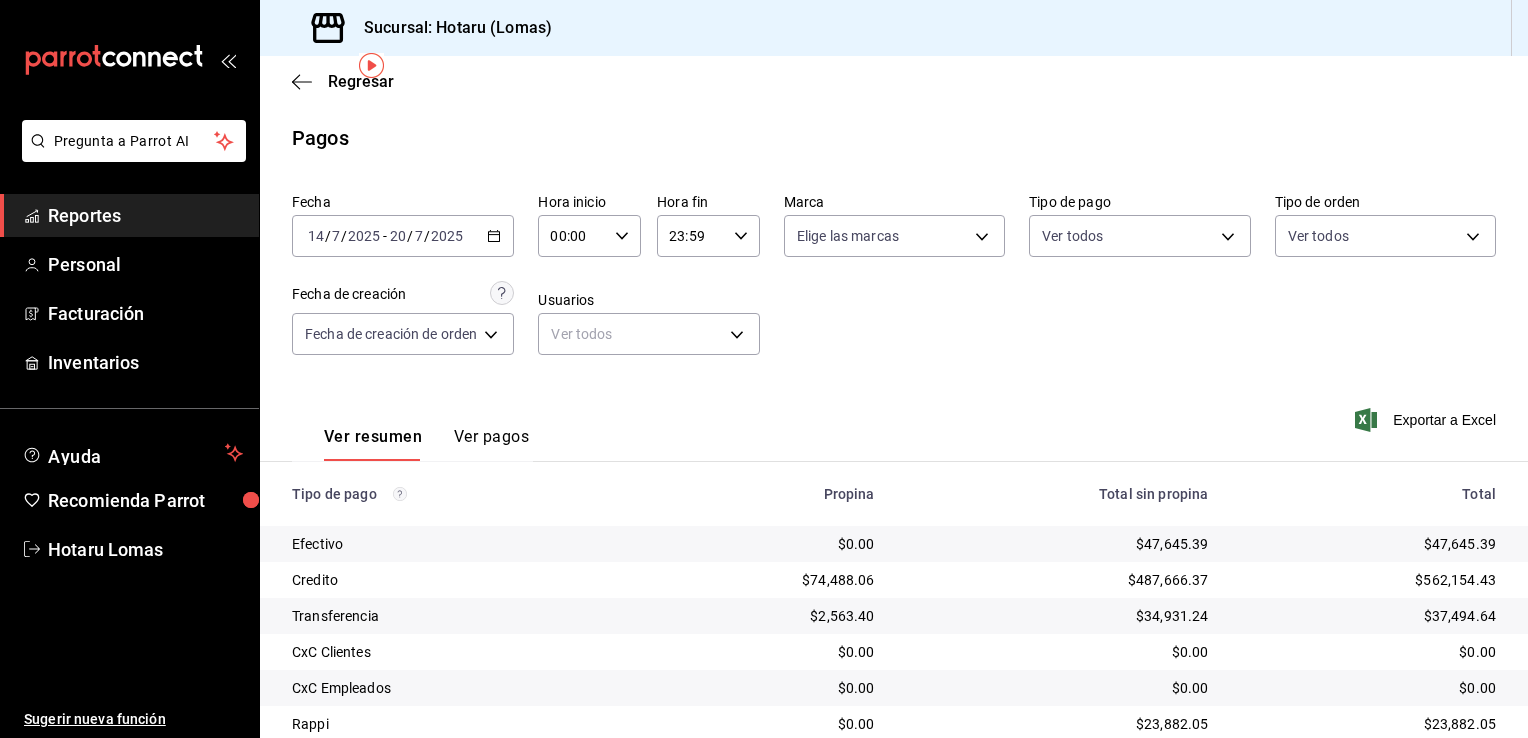 scroll, scrollTop: 72, scrollLeft: 0, axis: vertical 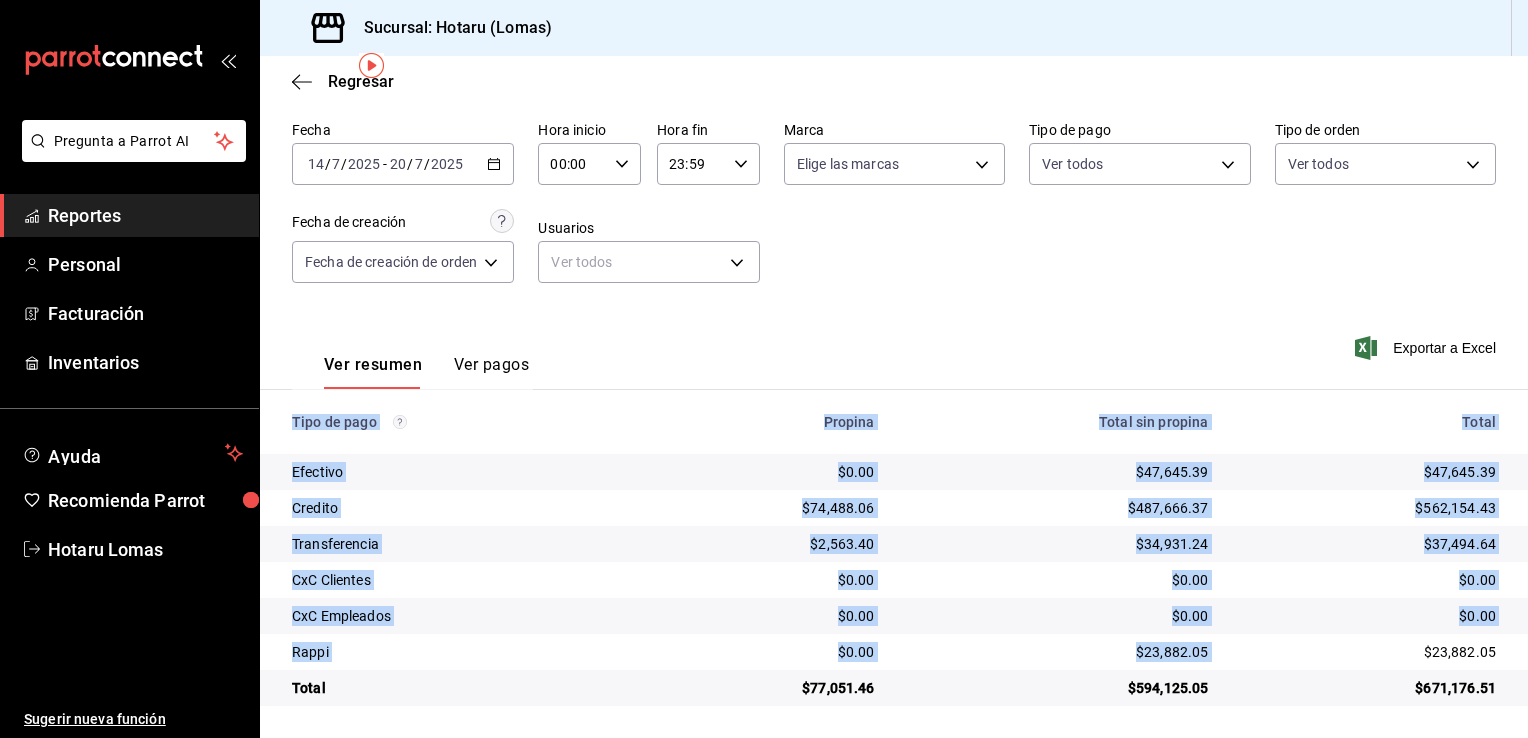 drag, startPoint x: 1404, startPoint y: 650, endPoint x: 1523, endPoint y: 670, distance: 120.66897 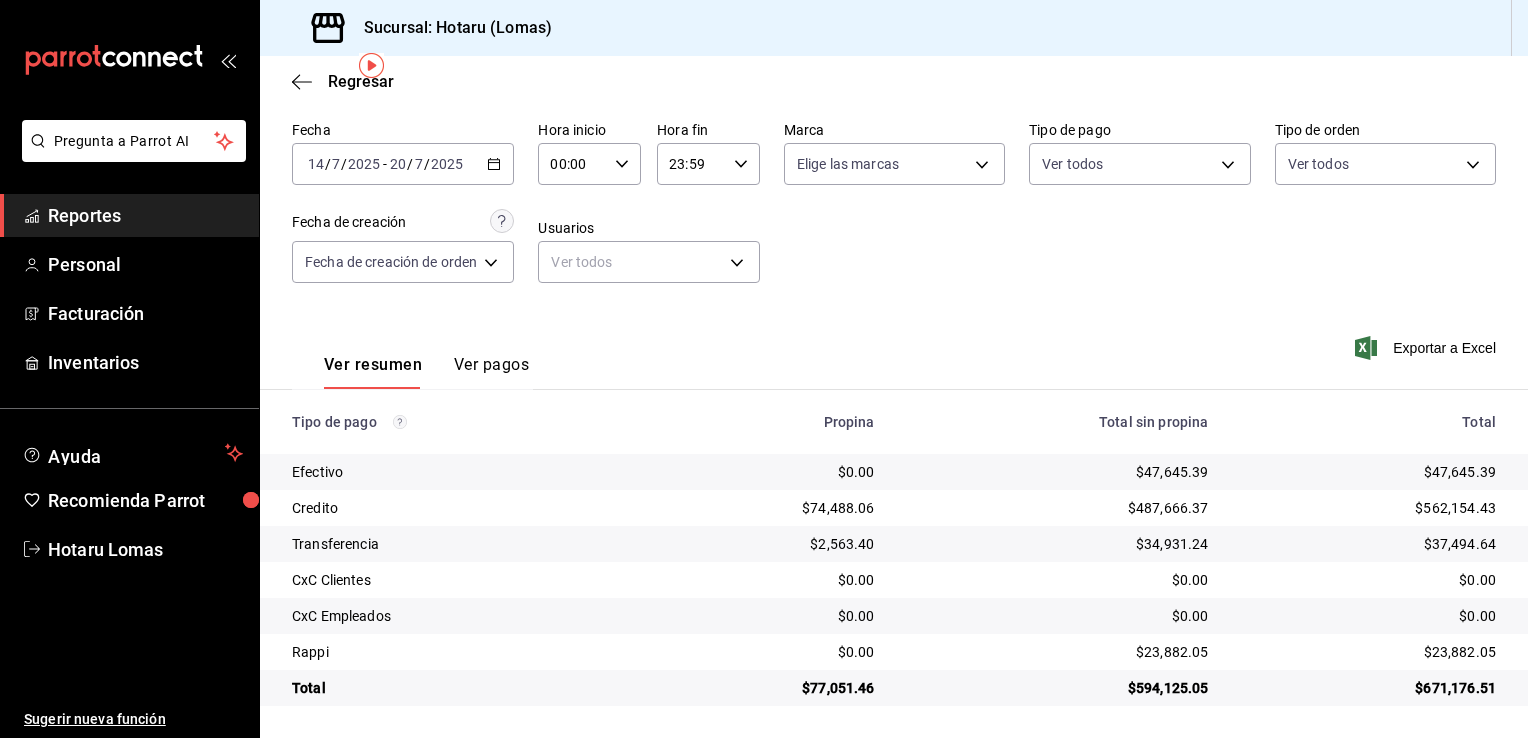 click on "$0.00" at bounding box center [1368, 580] 